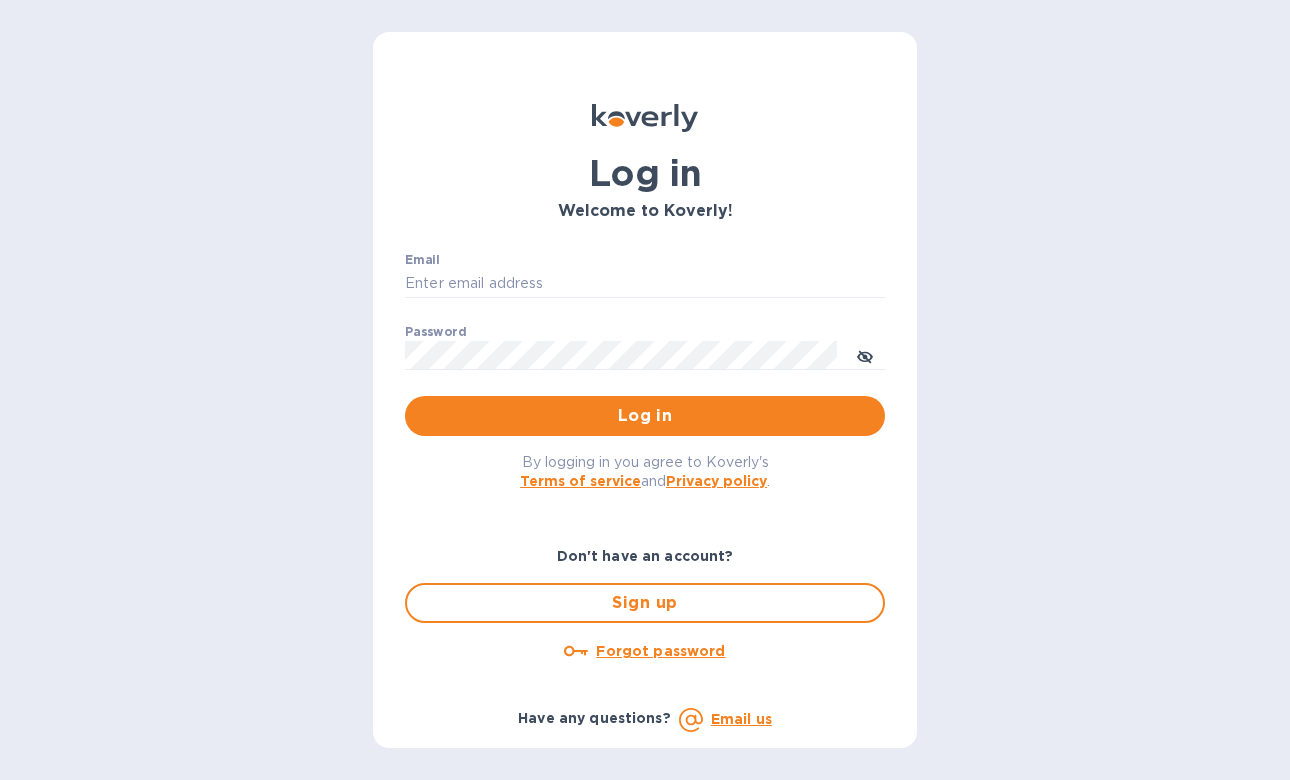 scroll, scrollTop: 0, scrollLeft: 0, axis: both 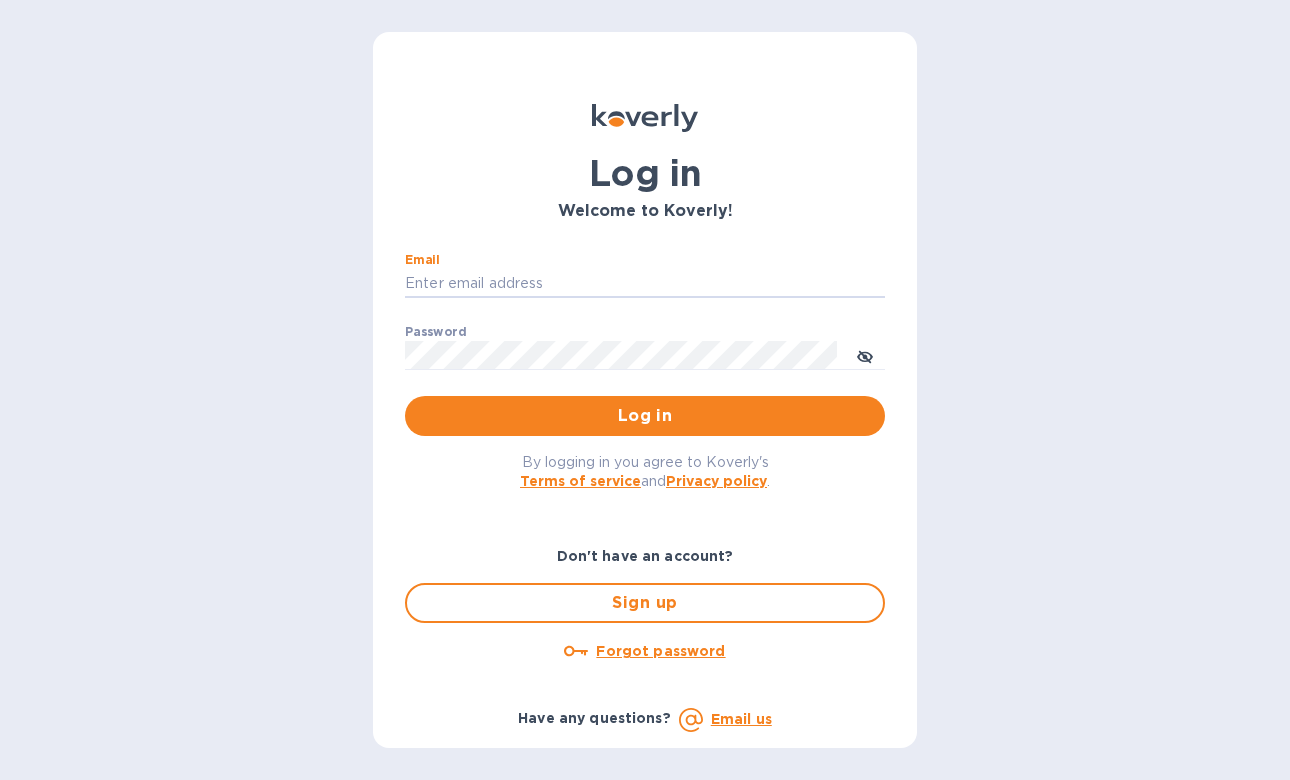 type on "eseverino@vianderfoods.com" 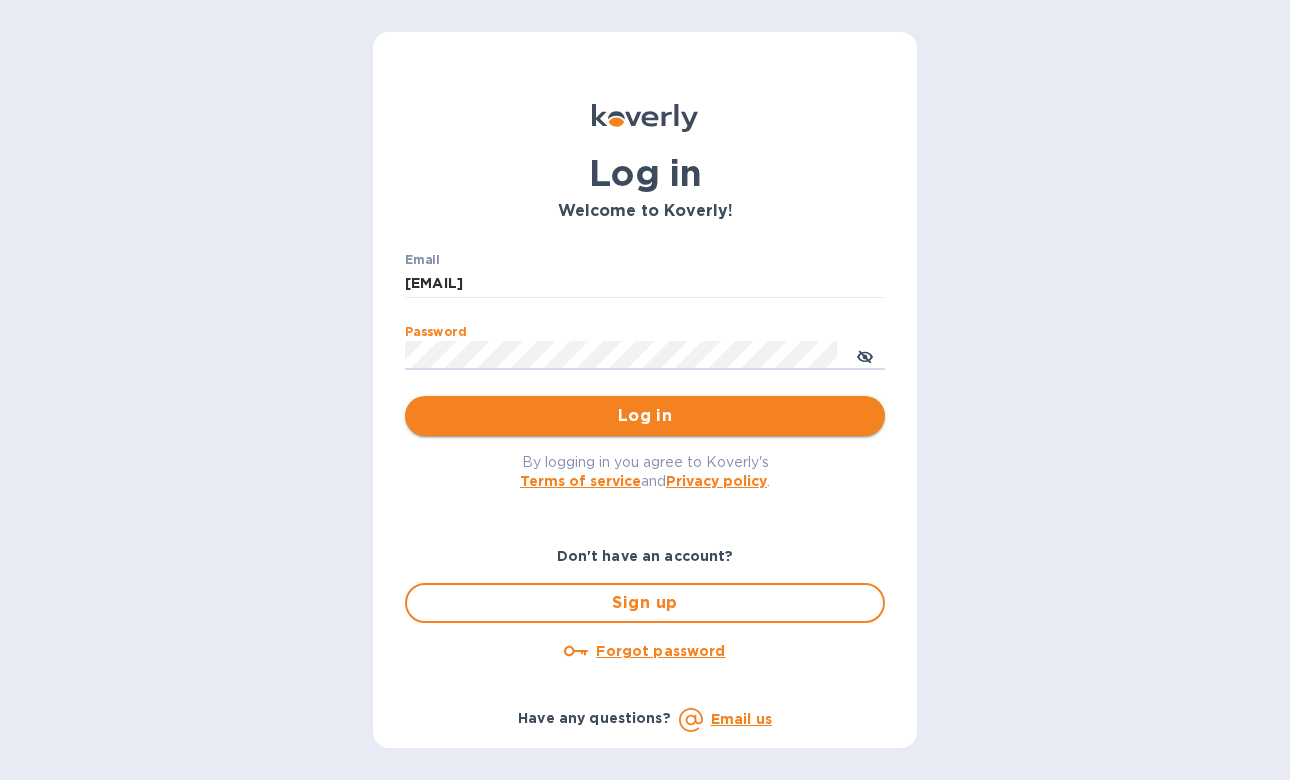 click on "Log in" at bounding box center [645, 416] 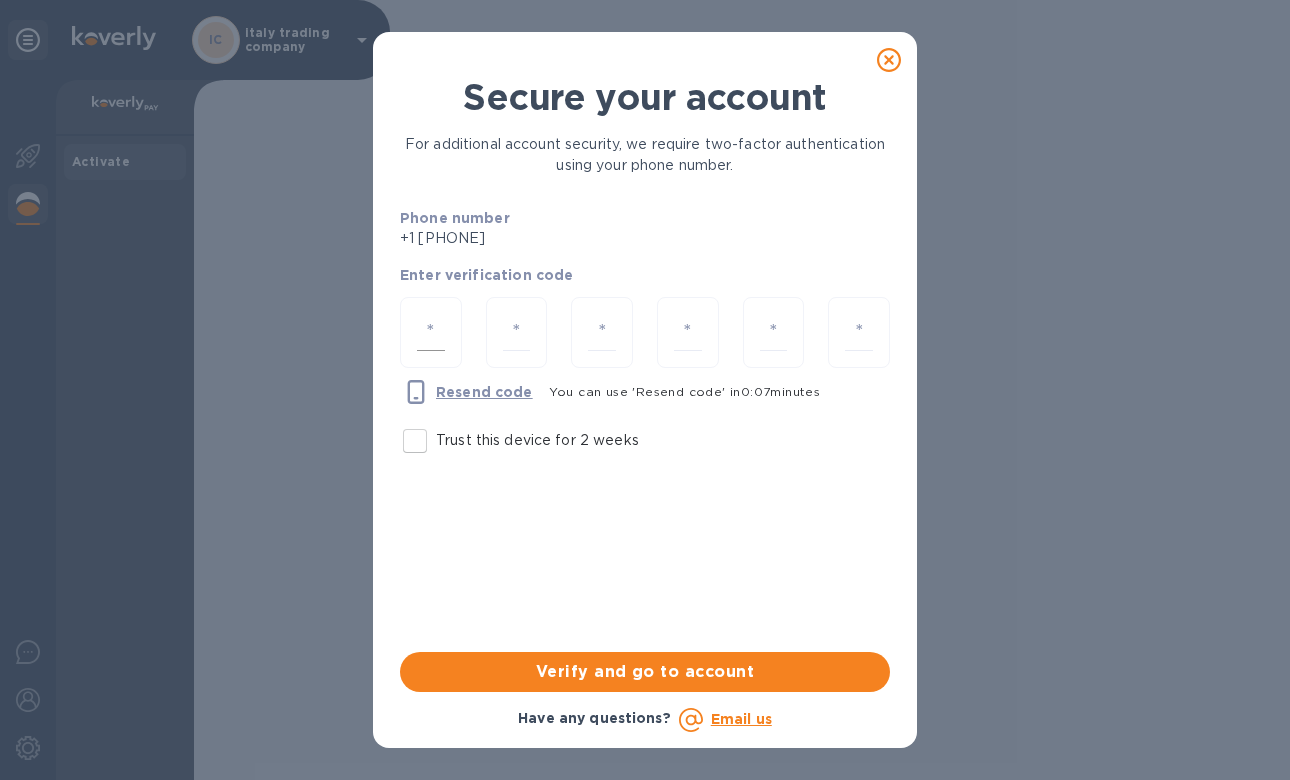 click at bounding box center (431, 332) 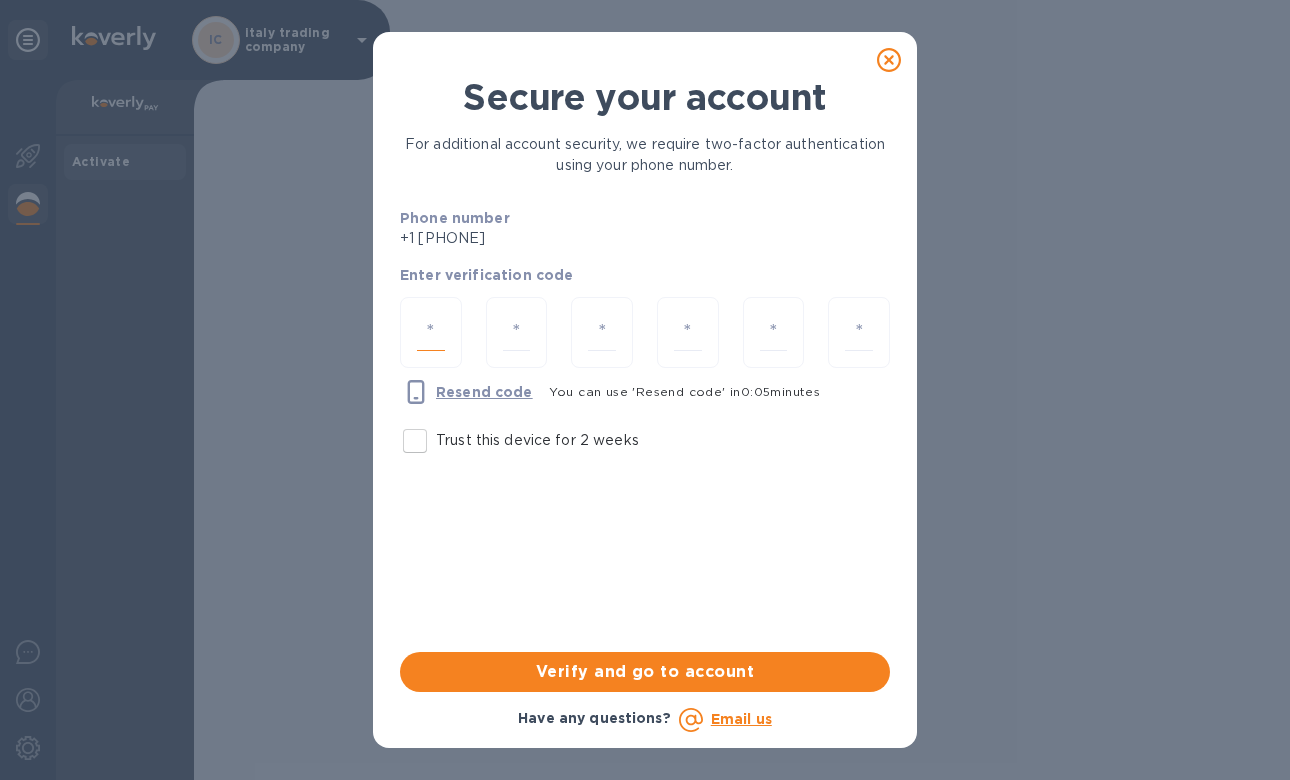 type on "1" 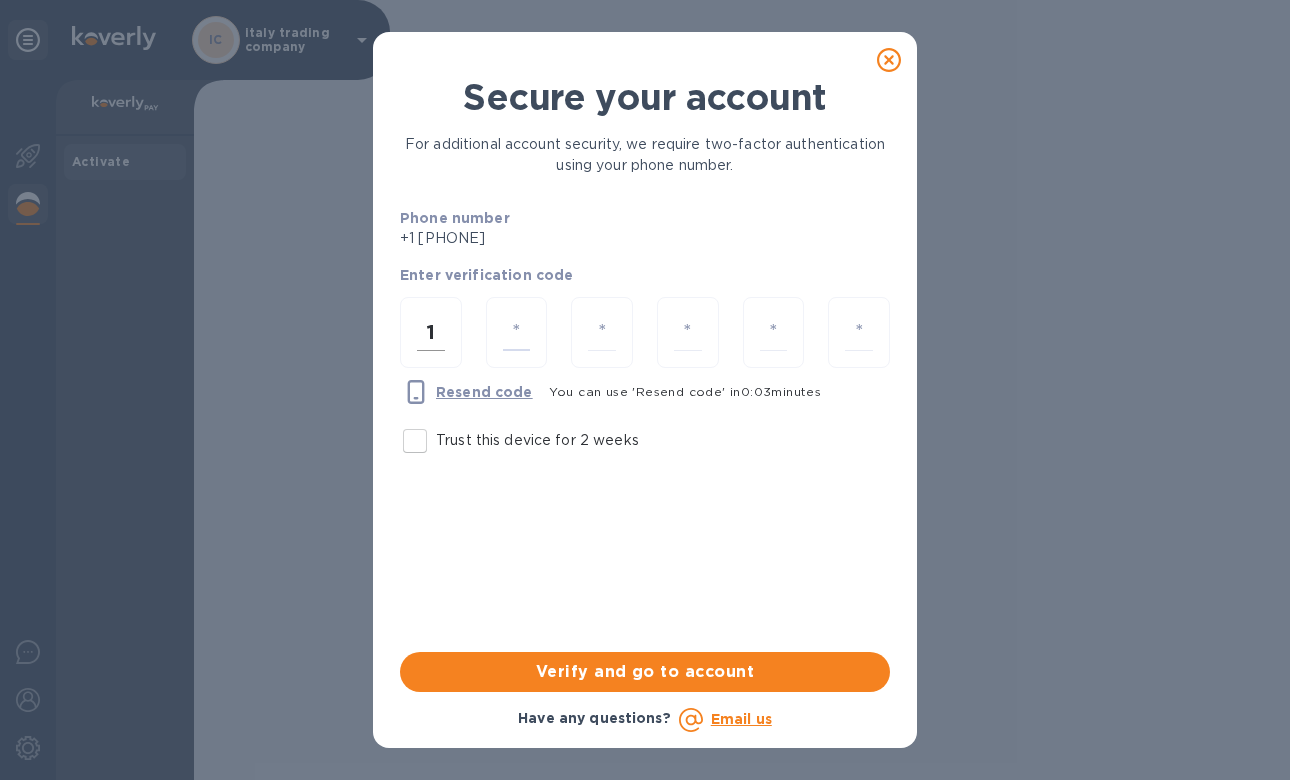 type on "3" 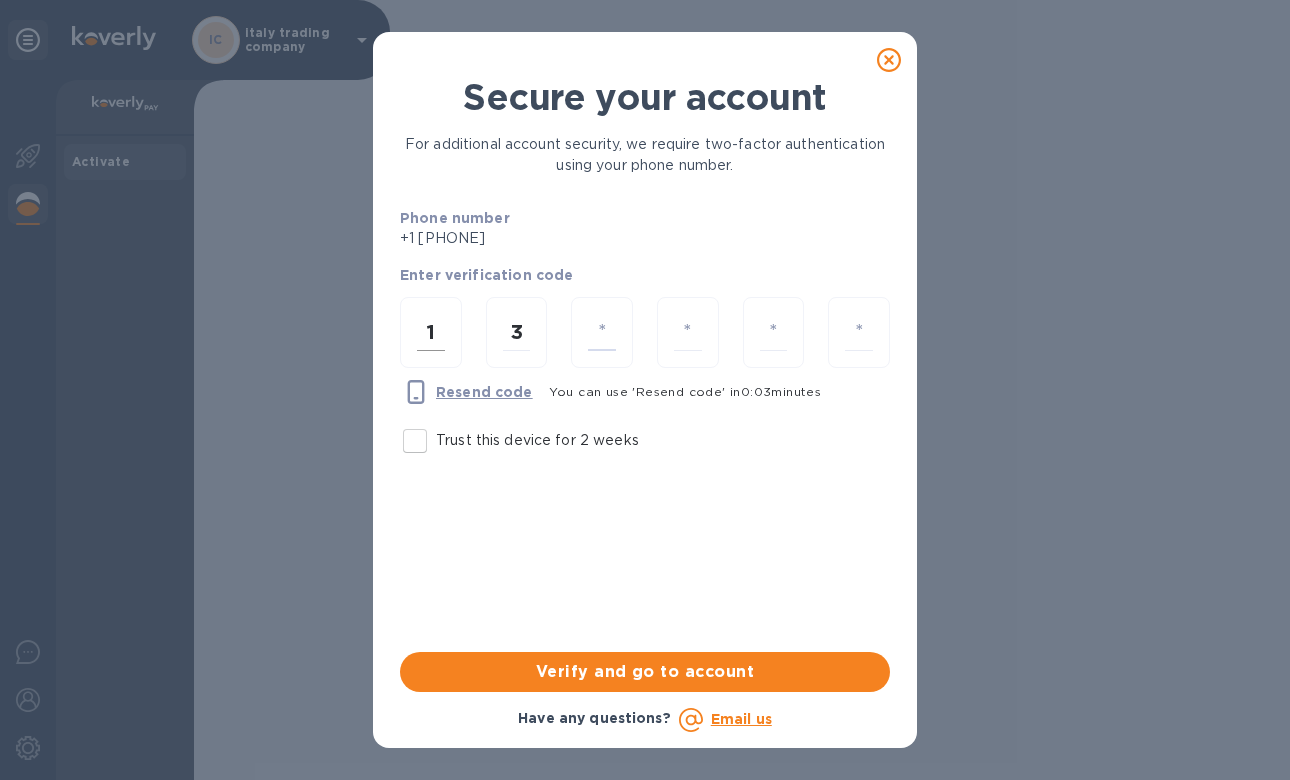 type on "4" 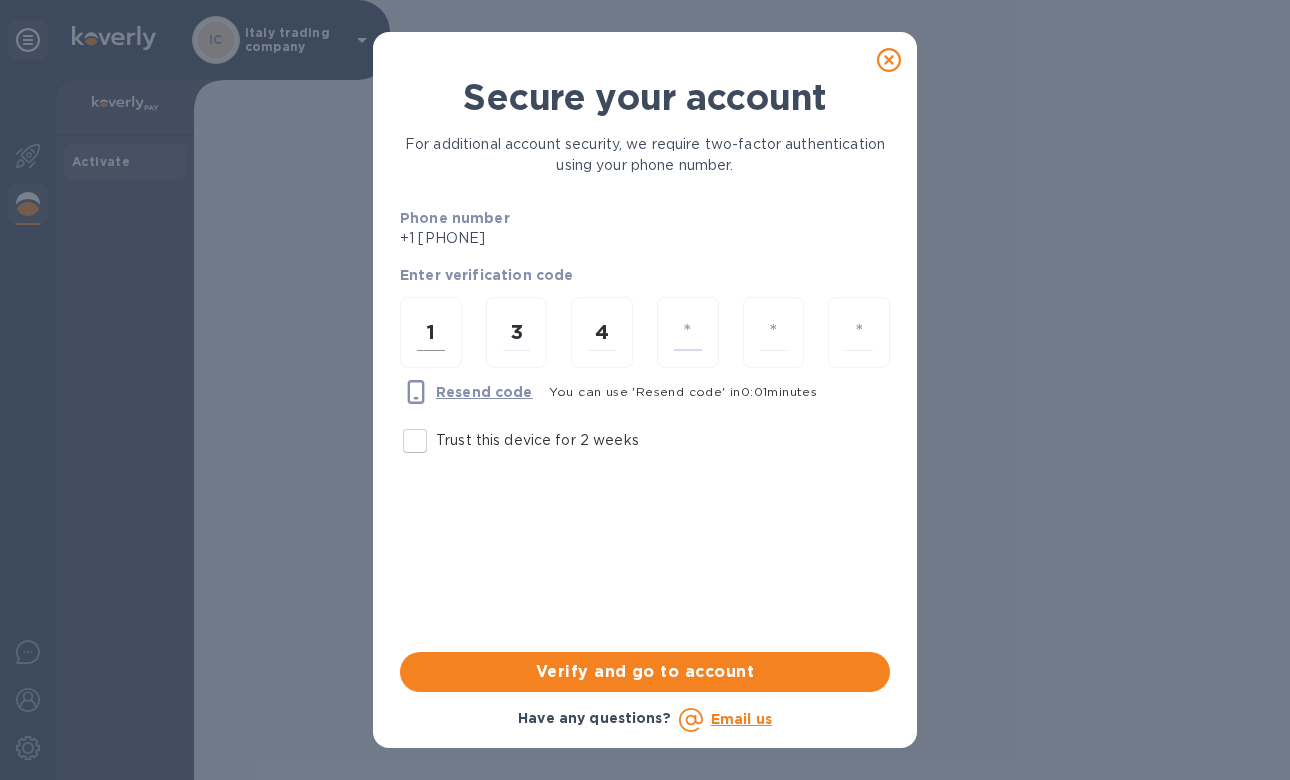 type on "6" 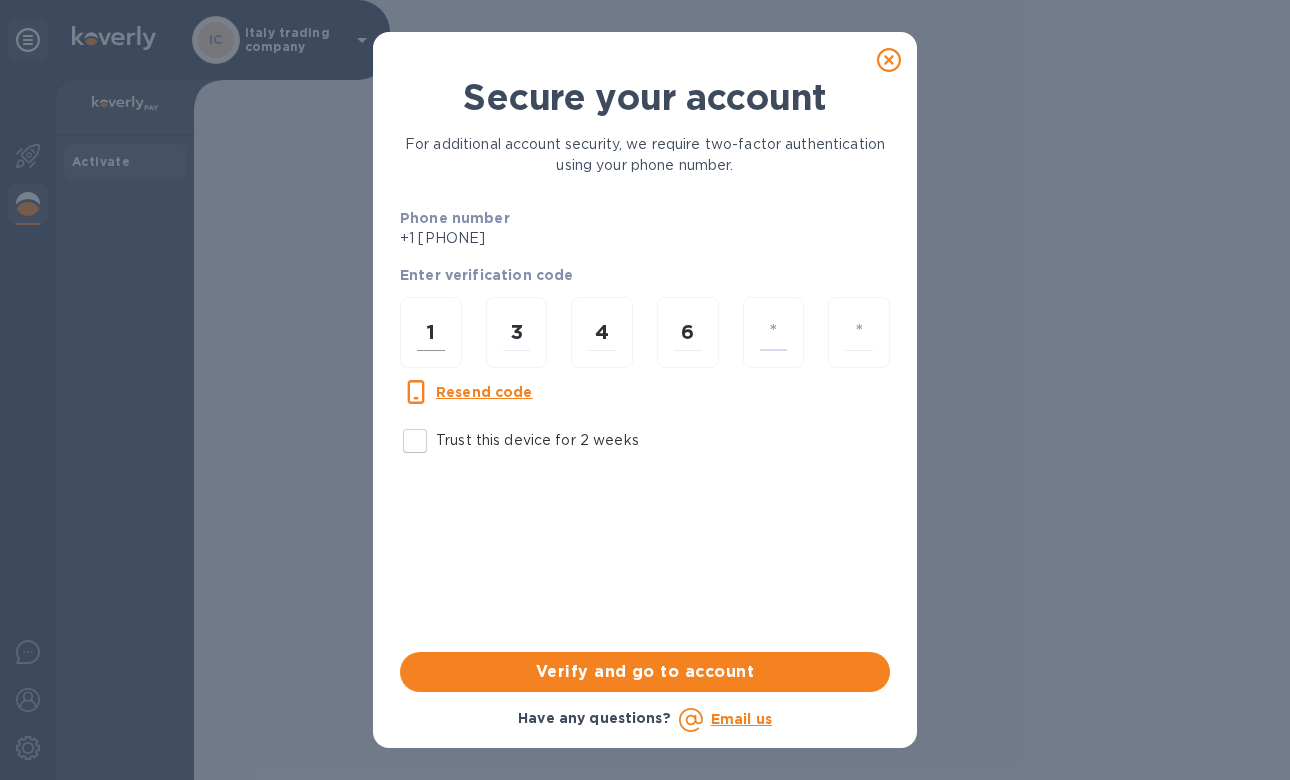 type on "4" 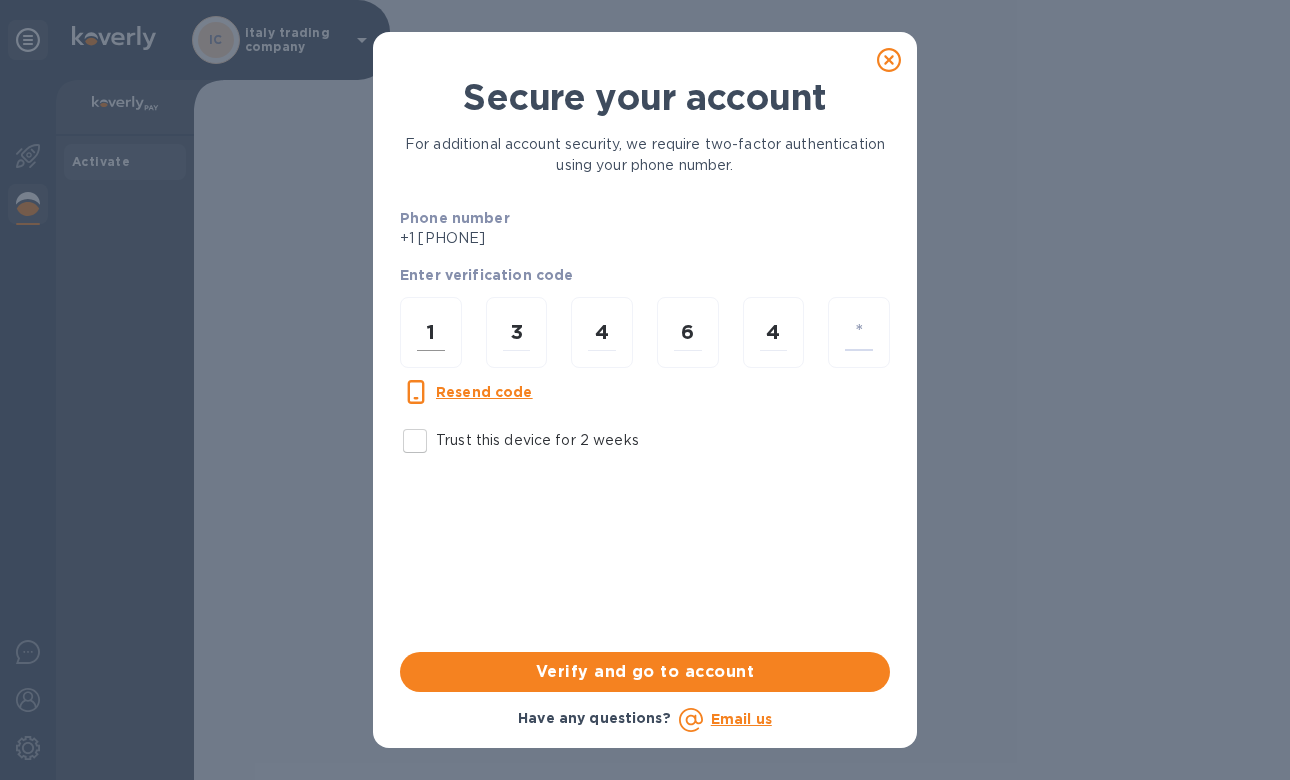 type on "3" 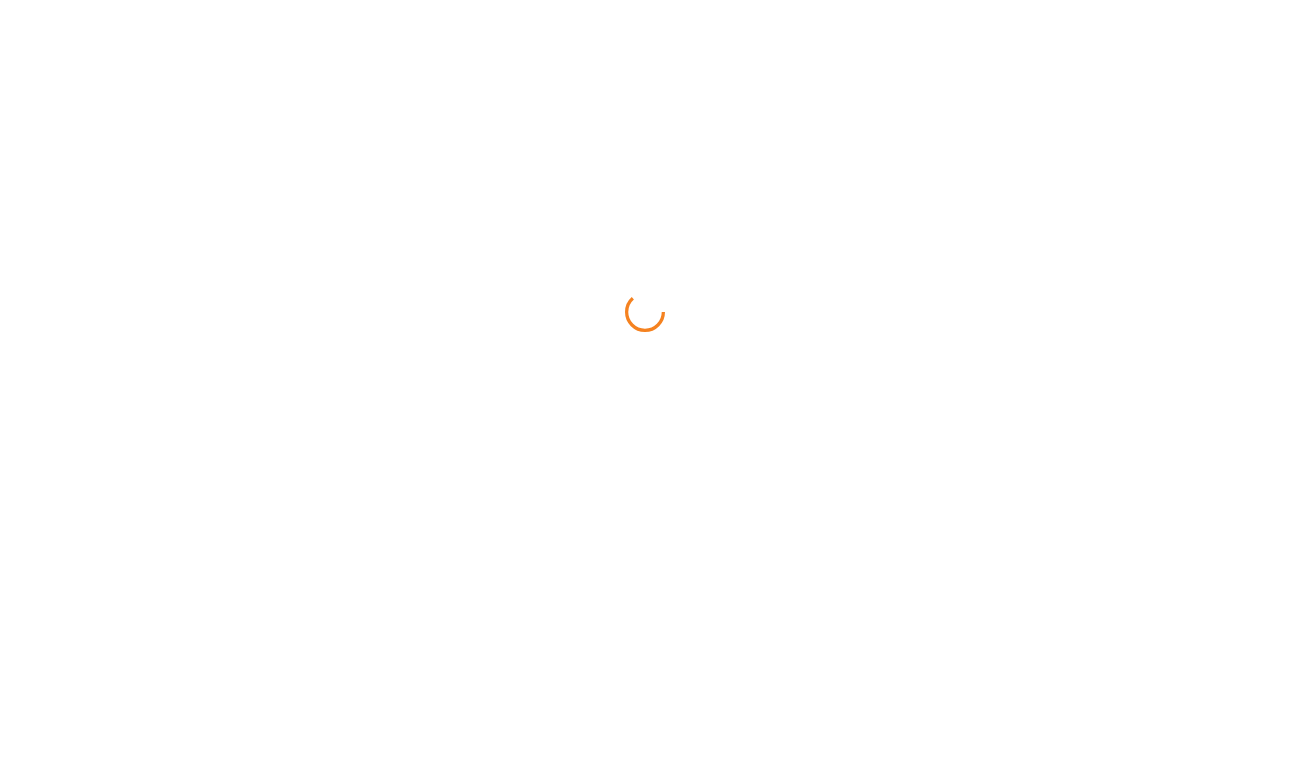 scroll, scrollTop: 0, scrollLeft: 0, axis: both 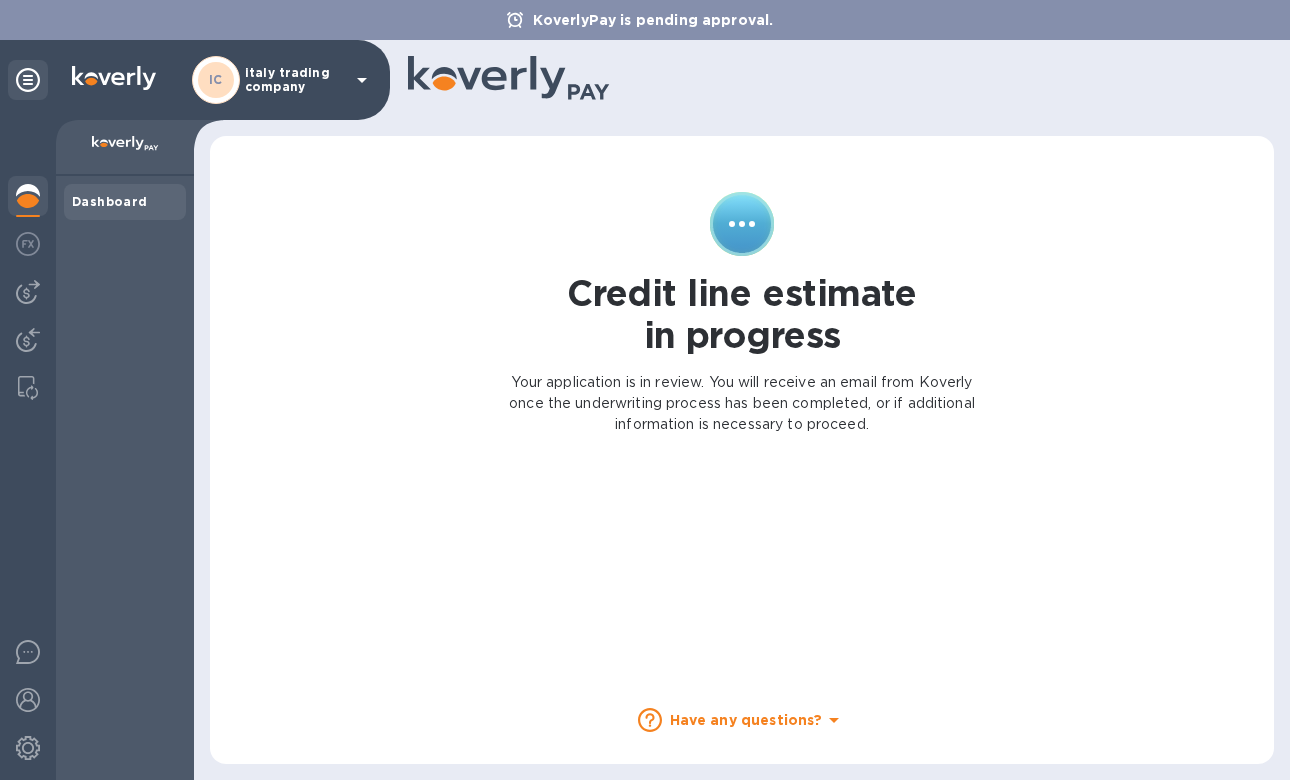 click 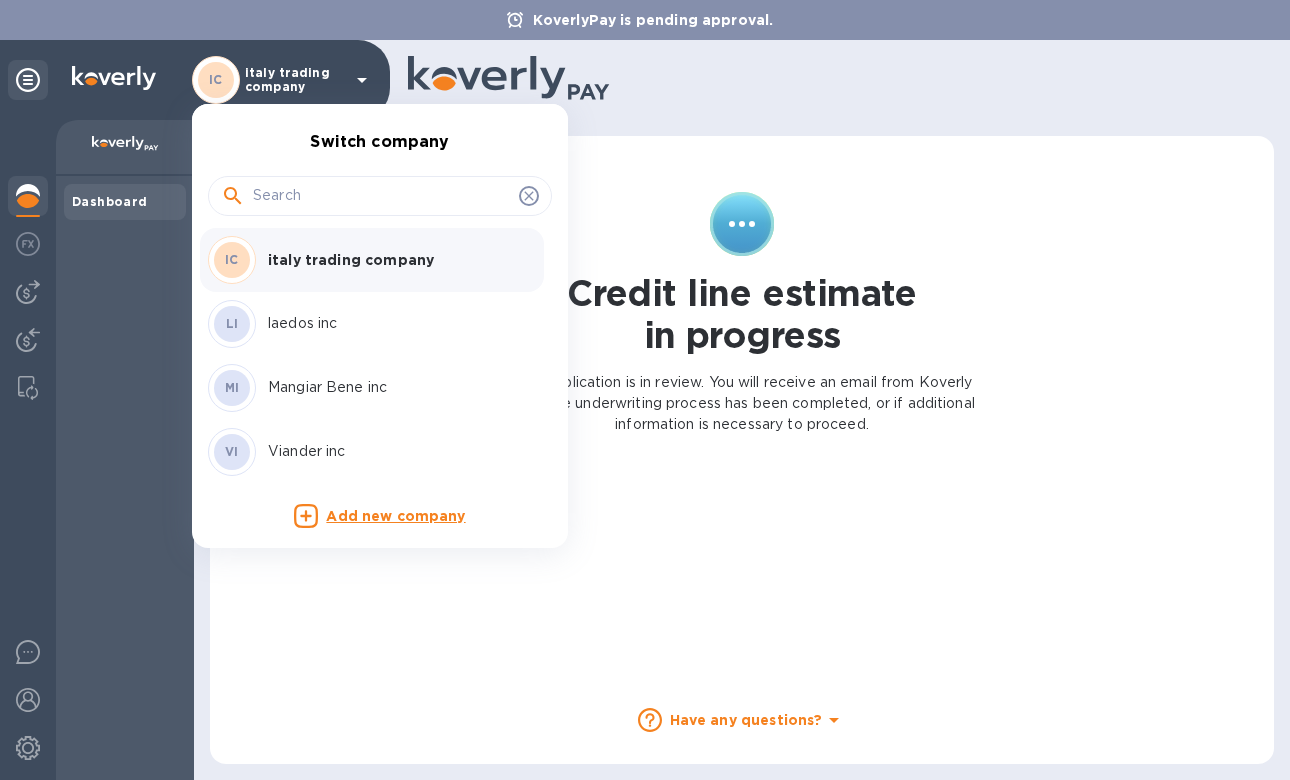 click on "Viander inc" at bounding box center (394, 451) 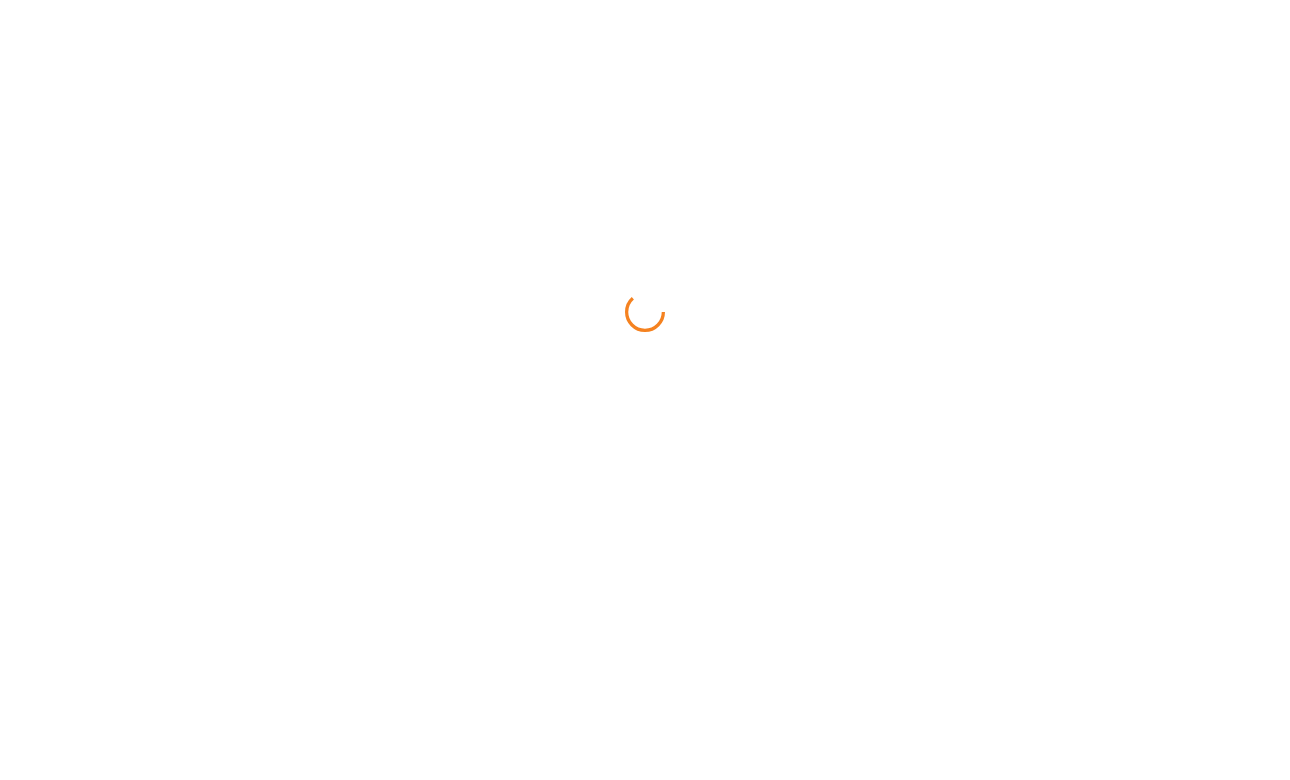 scroll, scrollTop: 0, scrollLeft: 0, axis: both 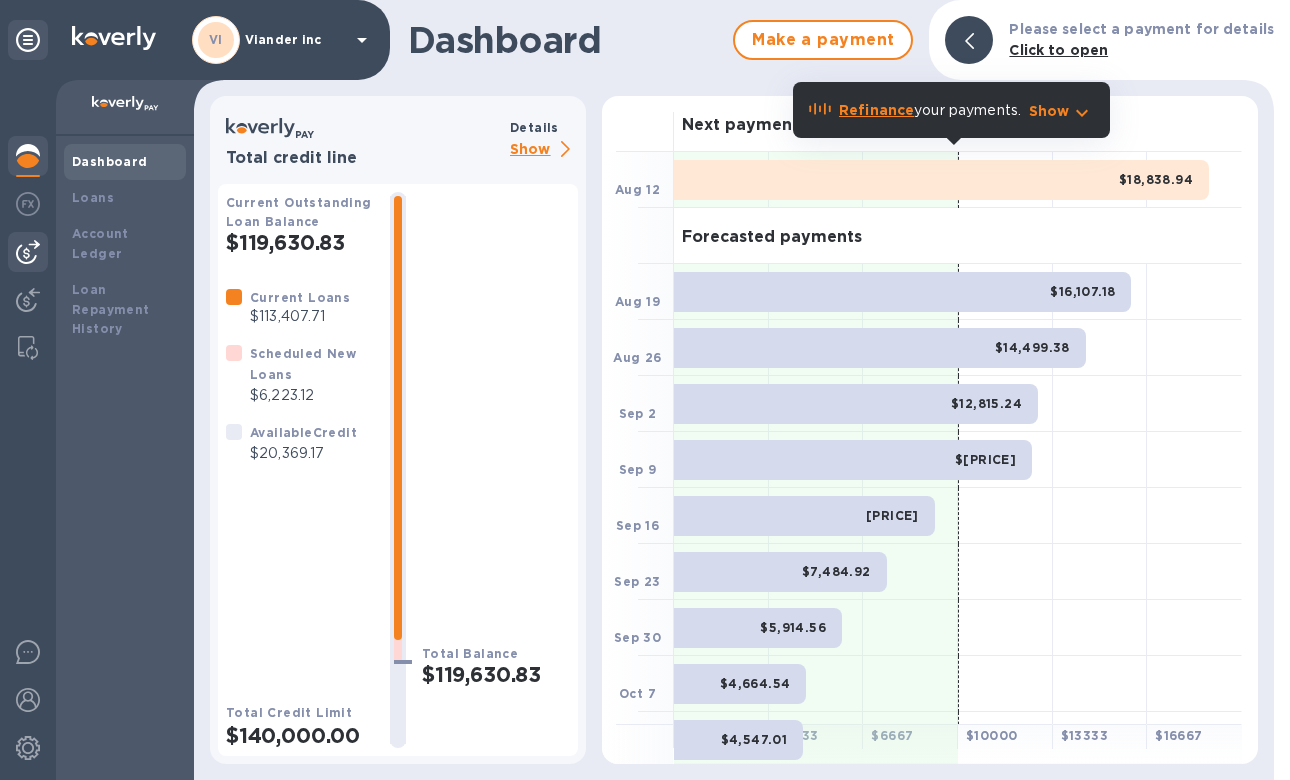 click at bounding box center [28, 252] 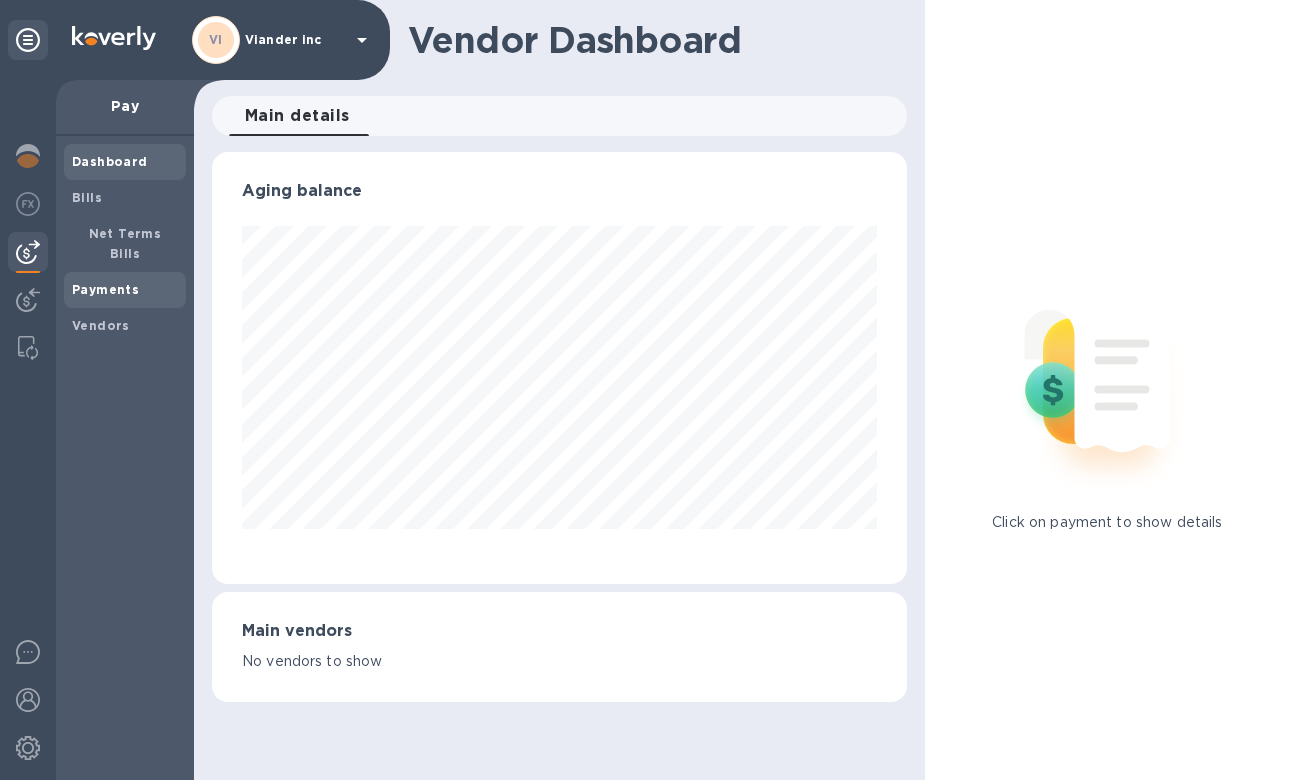 scroll, scrollTop: 999568, scrollLeft: 999305, axis: both 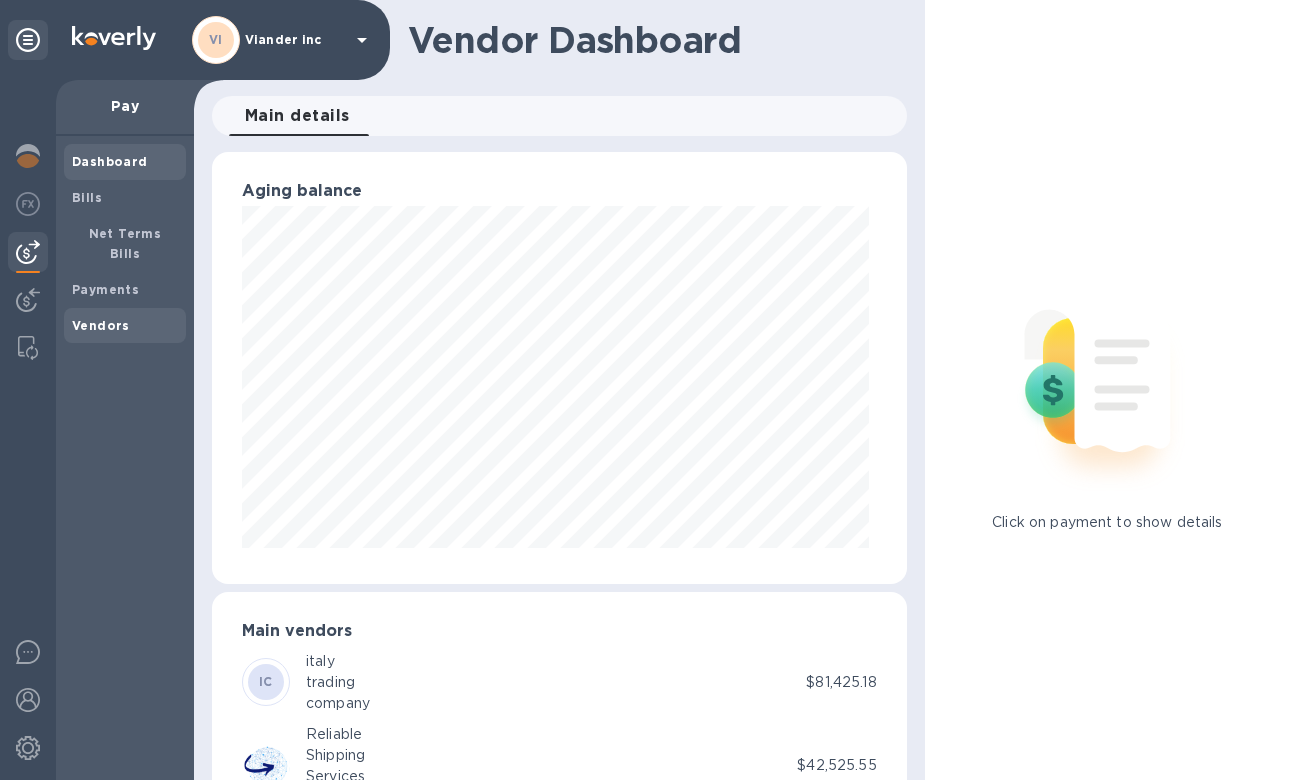 click on "Vendors" at bounding box center [101, 325] 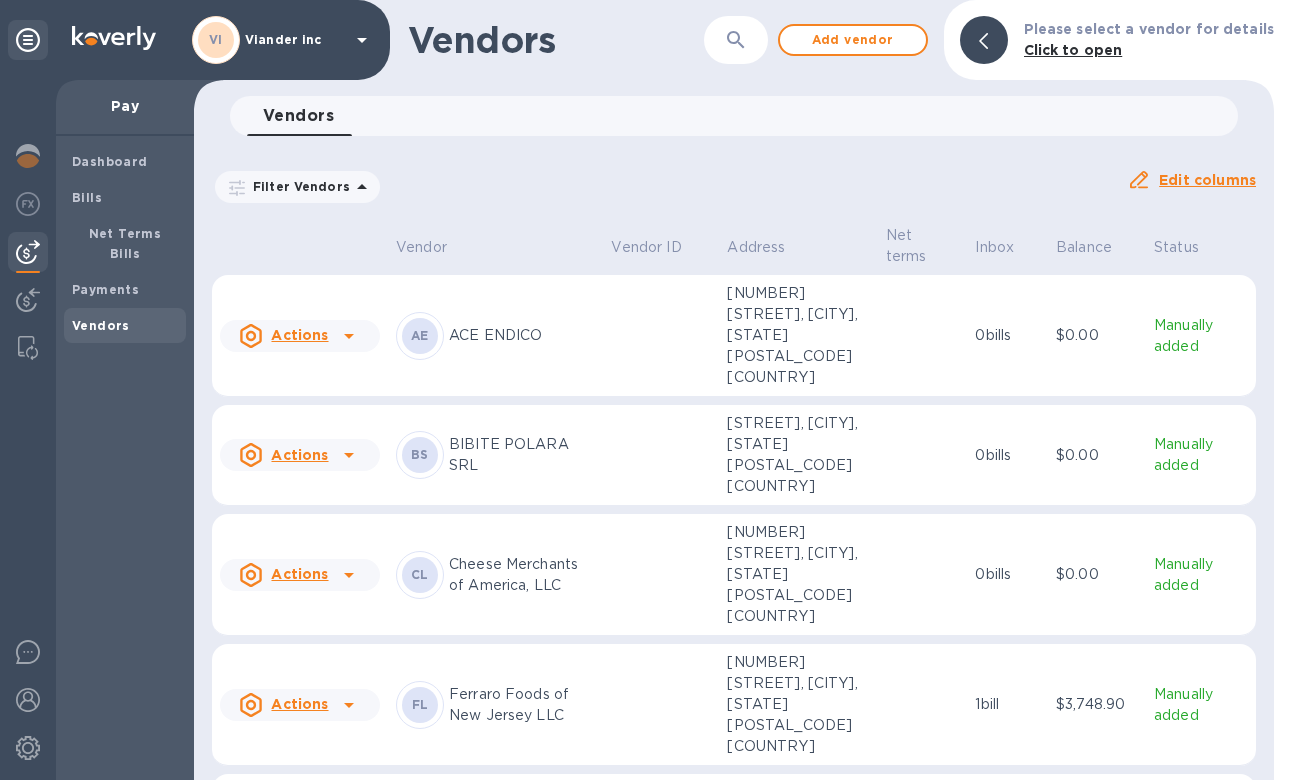 click 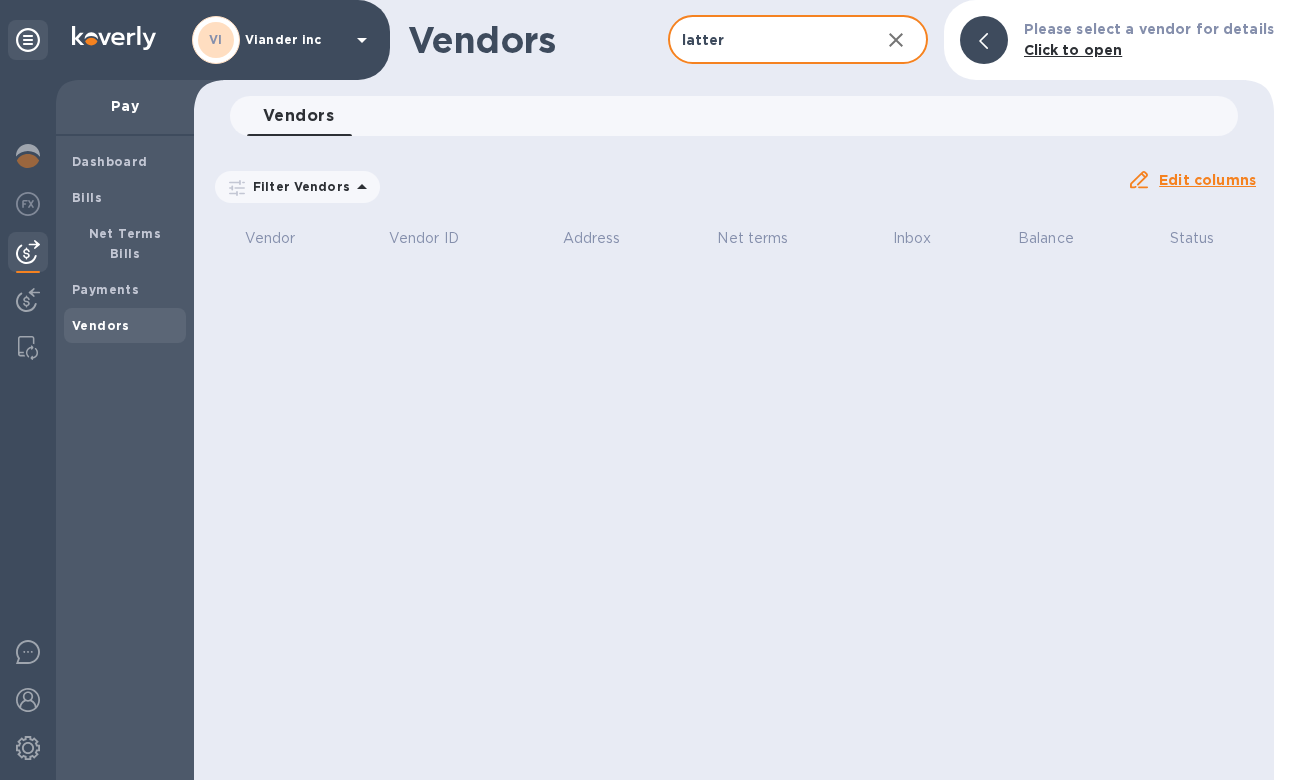 type on "latter" 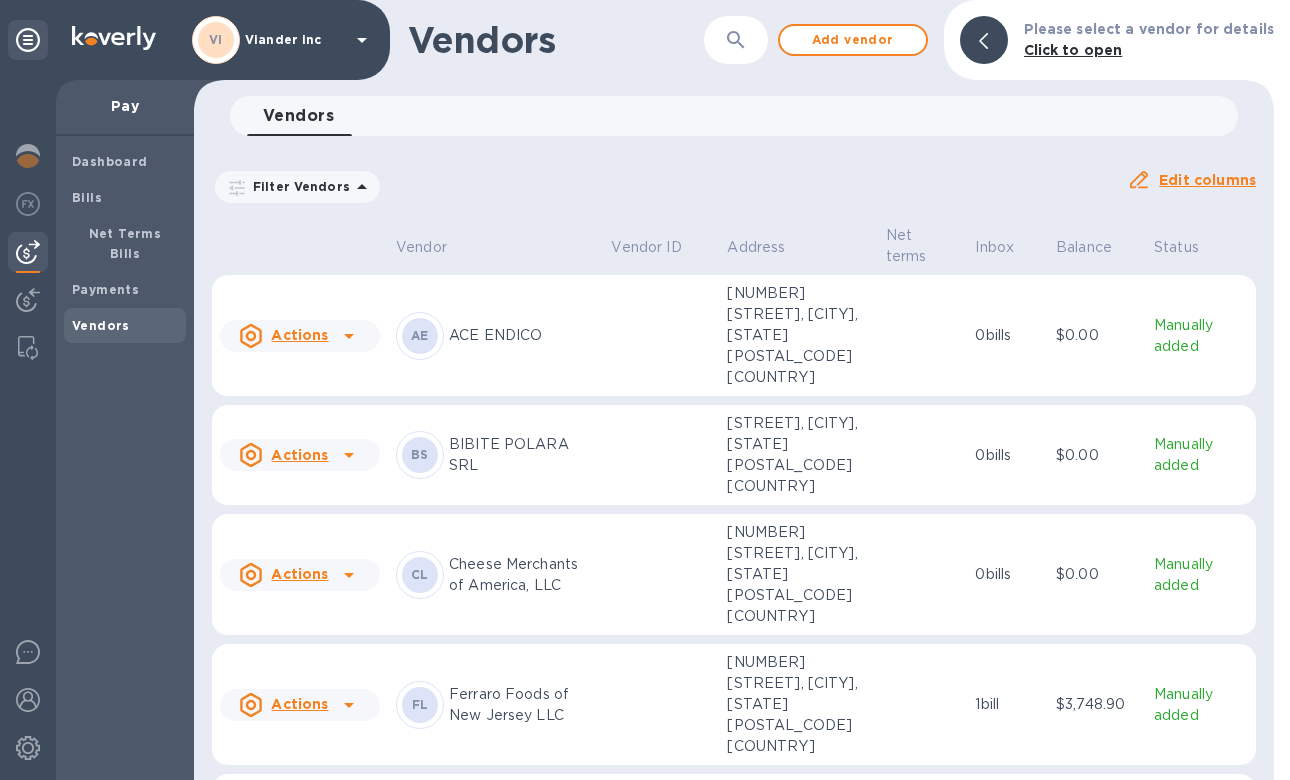 scroll, scrollTop: 0, scrollLeft: 0, axis: both 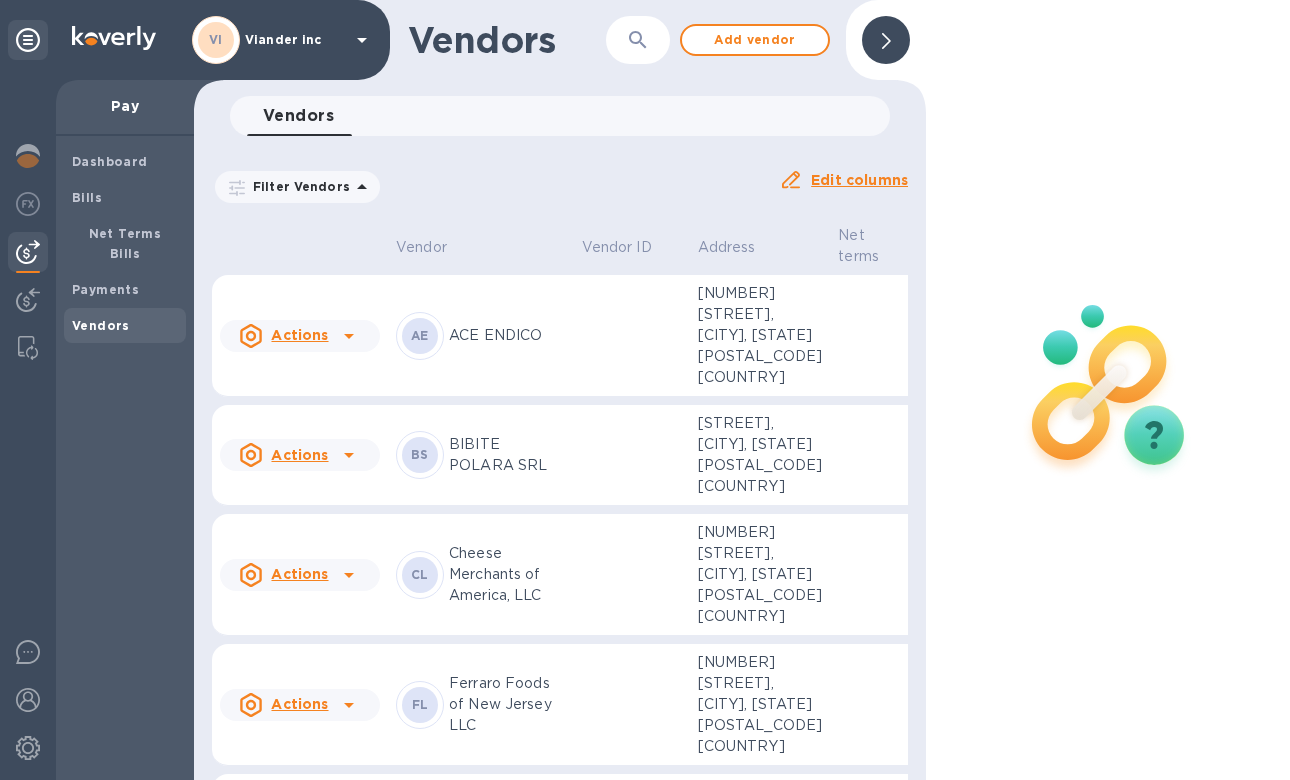 click at bounding box center (886, 40) 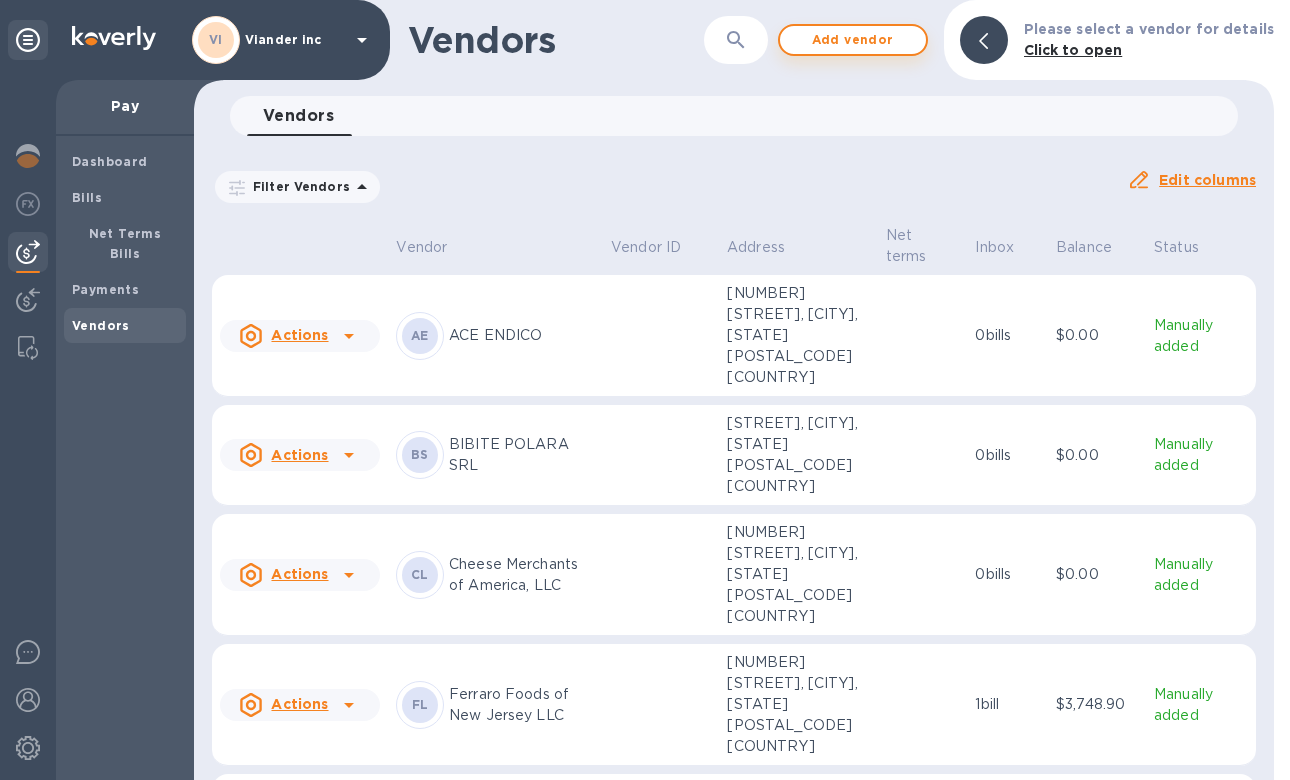 click on "Add vendor" at bounding box center [853, 40] 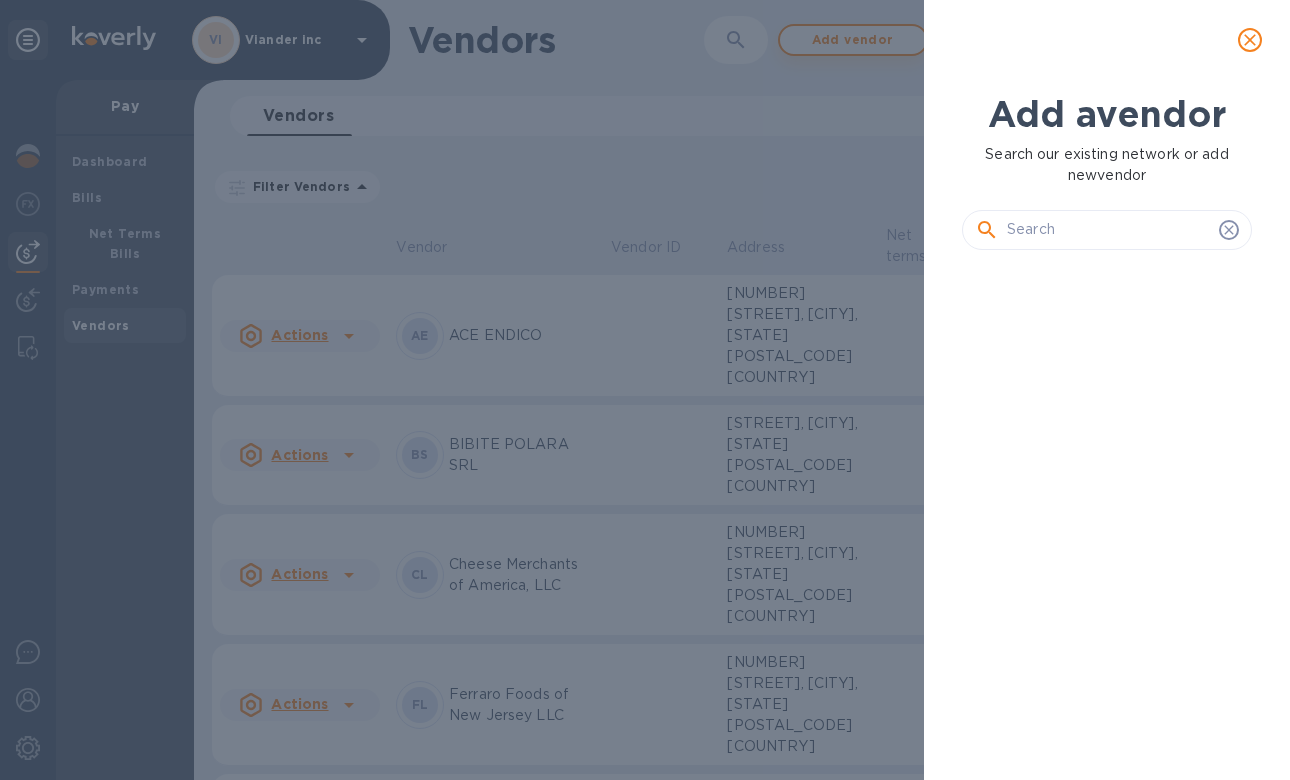 scroll, scrollTop: 17, scrollLeft: 9, axis: both 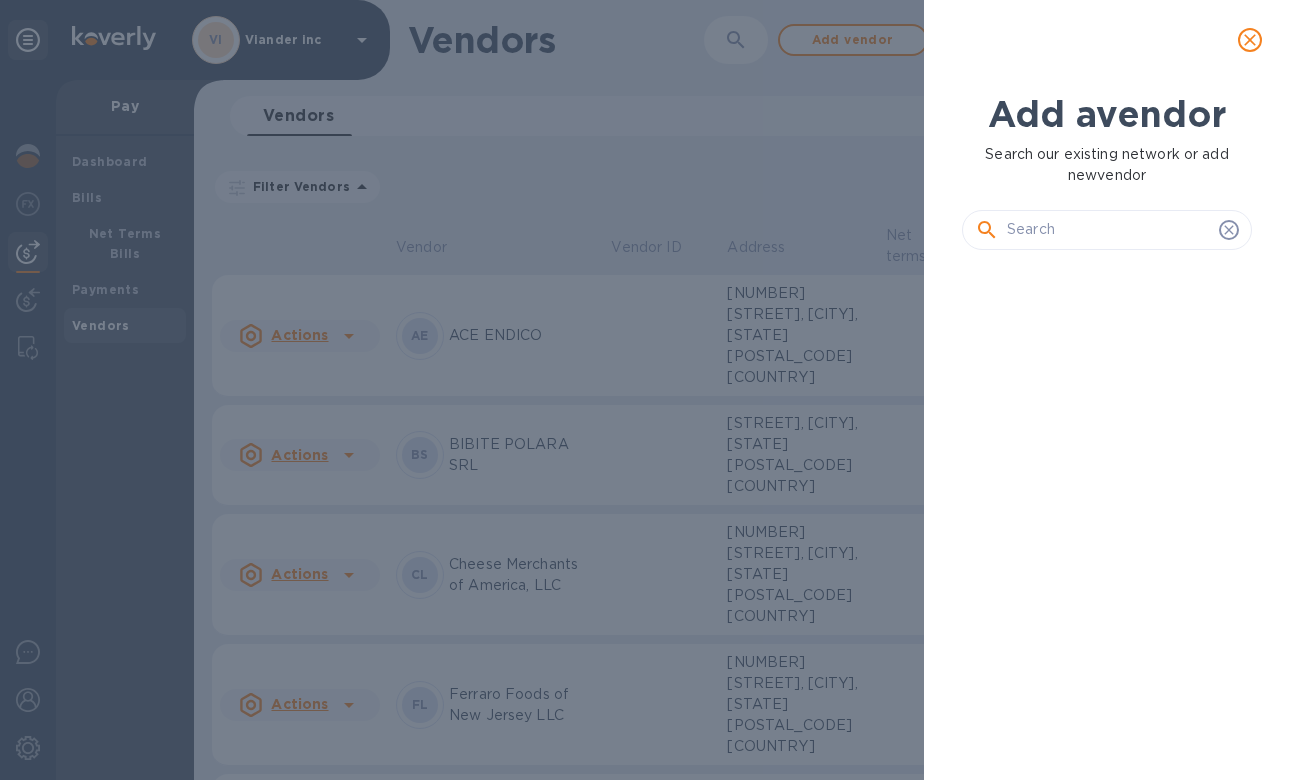 click at bounding box center [1109, 230] 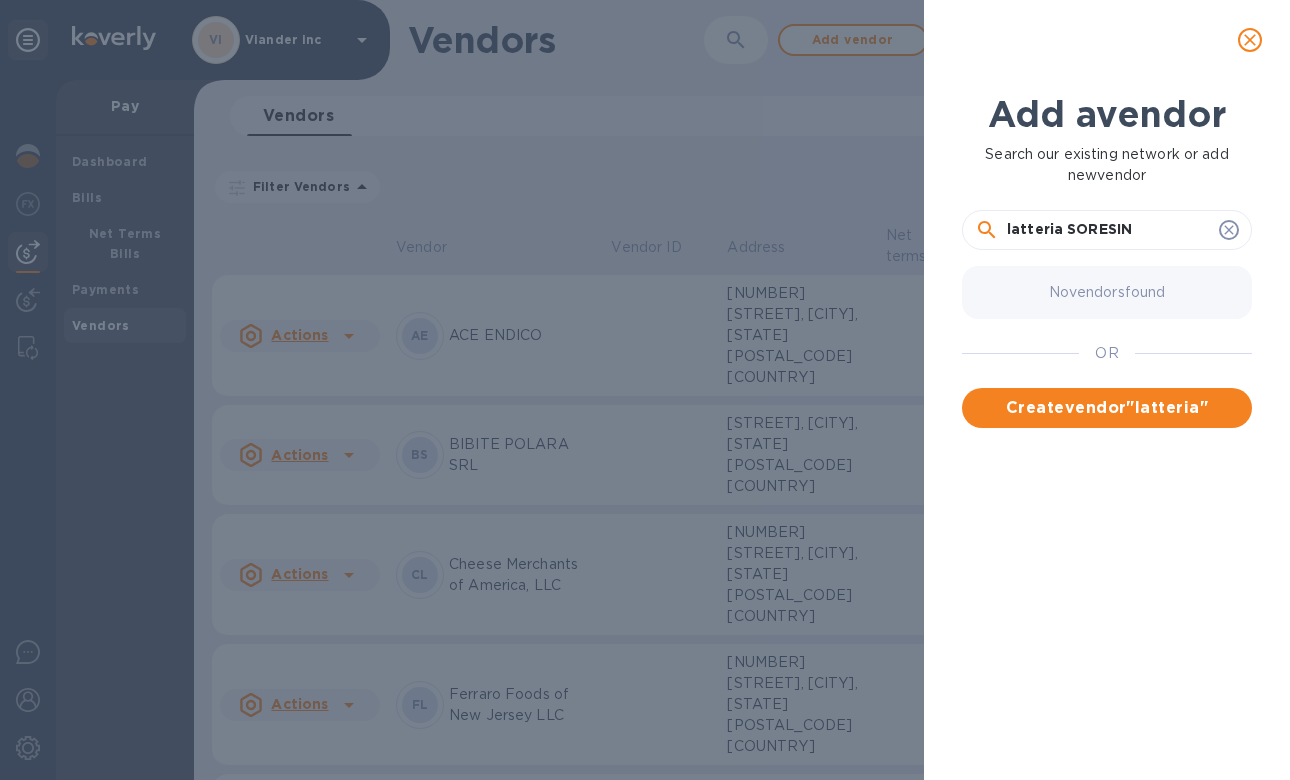 type on "latteria SORESINA" 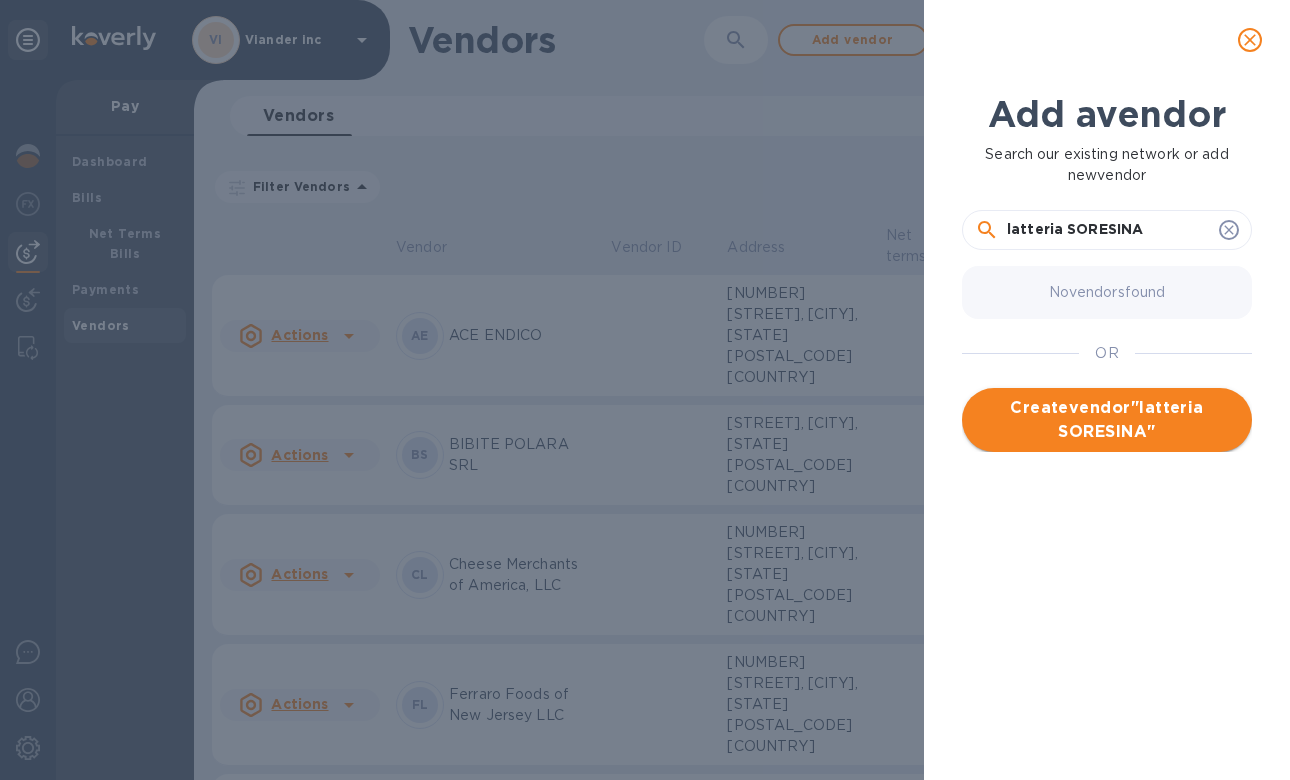 click on "Create  vendor  " [VENDOR_NAME] "" at bounding box center (1107, 420) 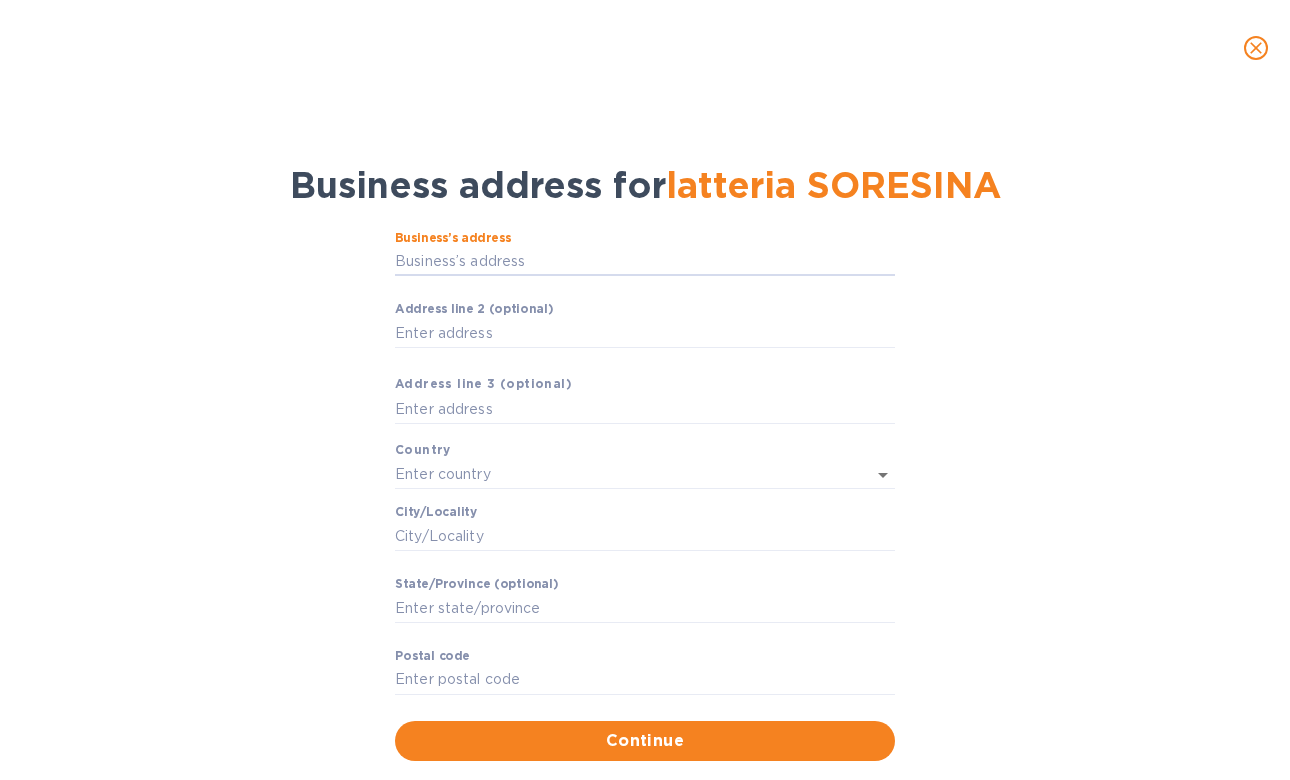 click 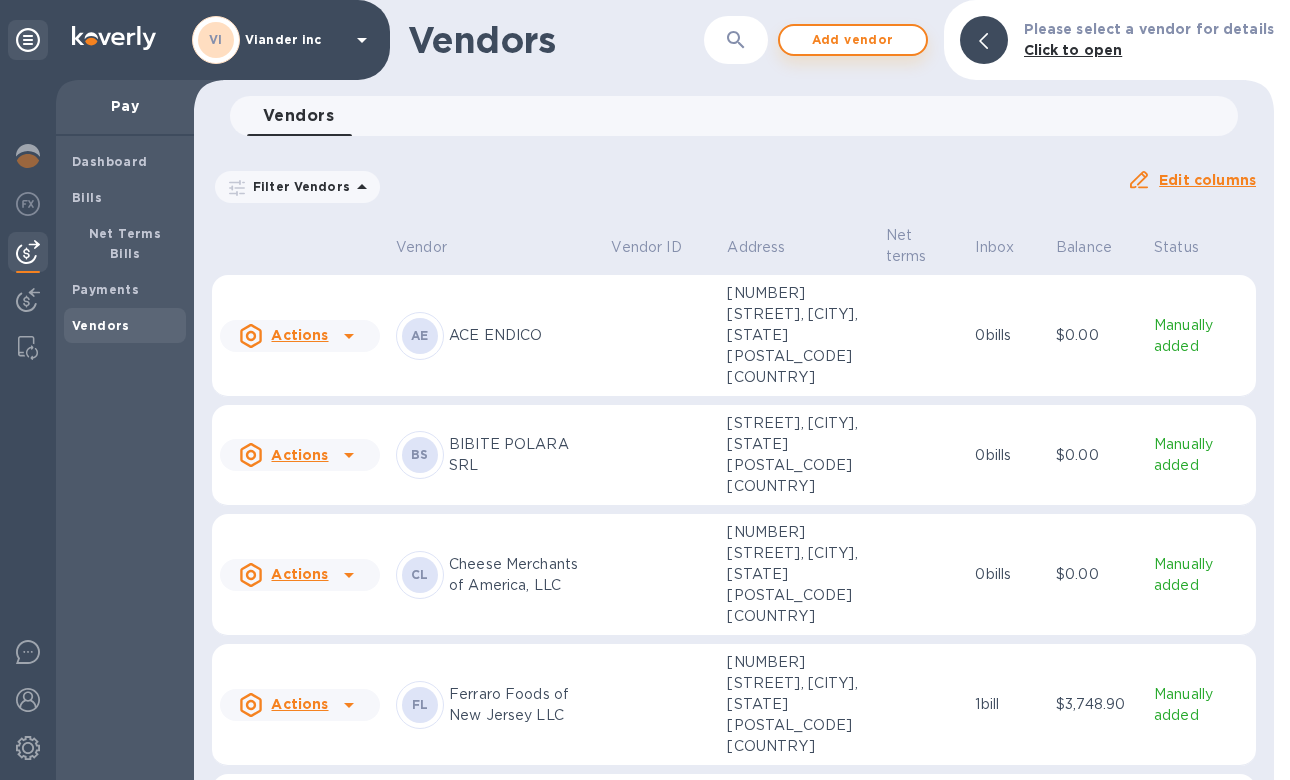 click on "Add vendor" at bounding box center [853, 40] 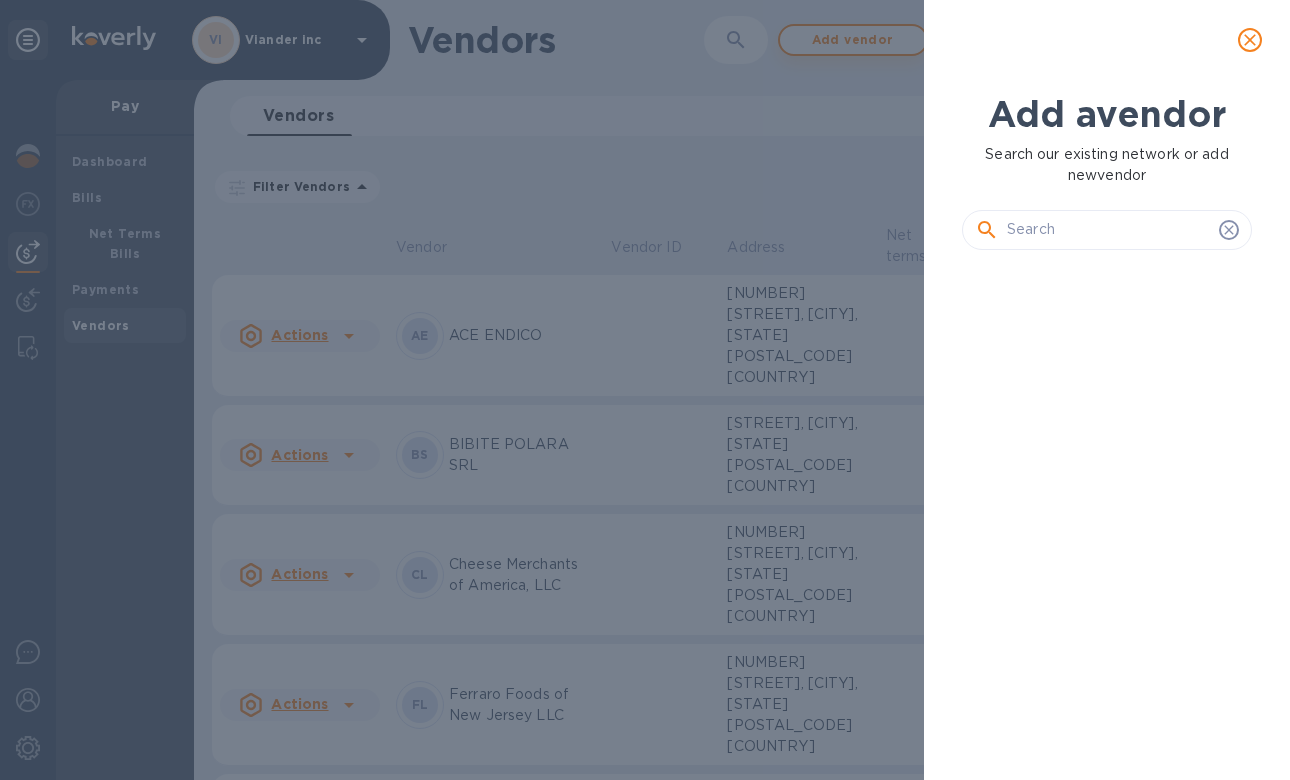 scroll, scrollTop: 17, scrollLeft: 9, axis: both 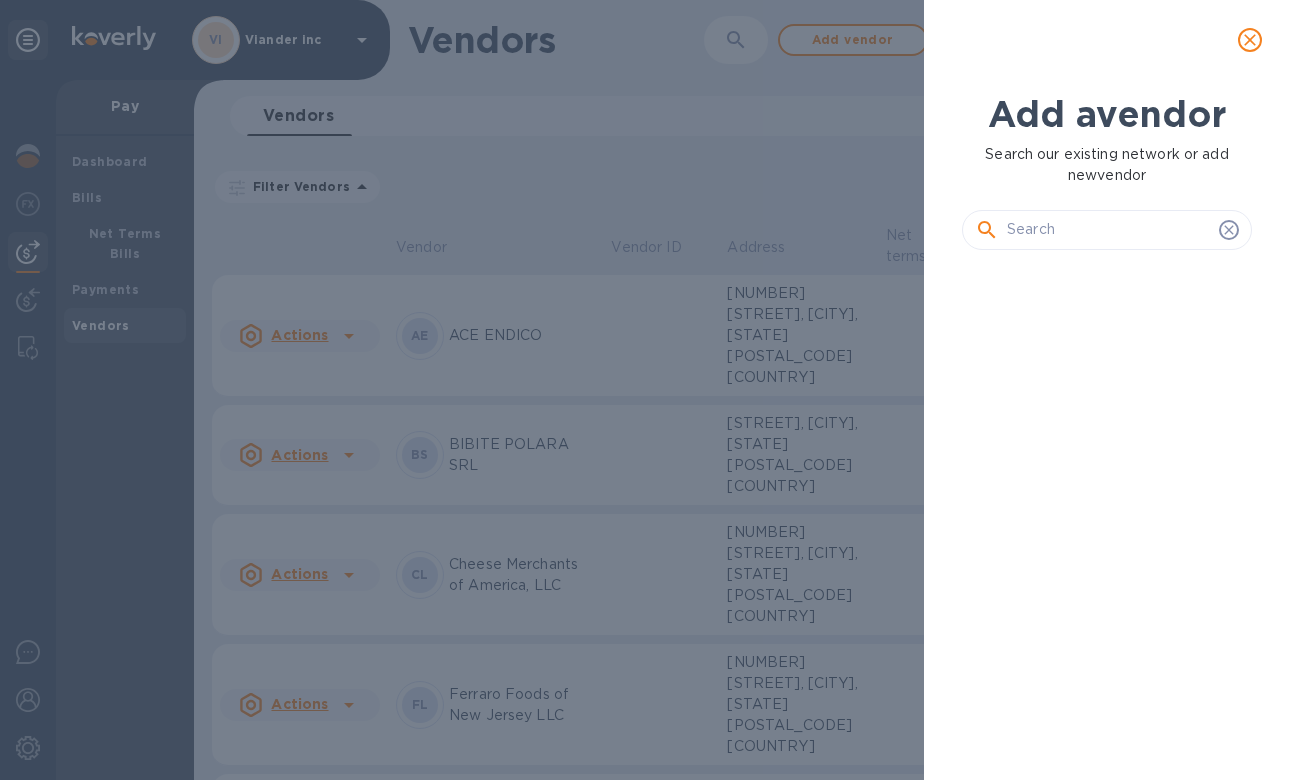 click at bounding box center [1109, 230] 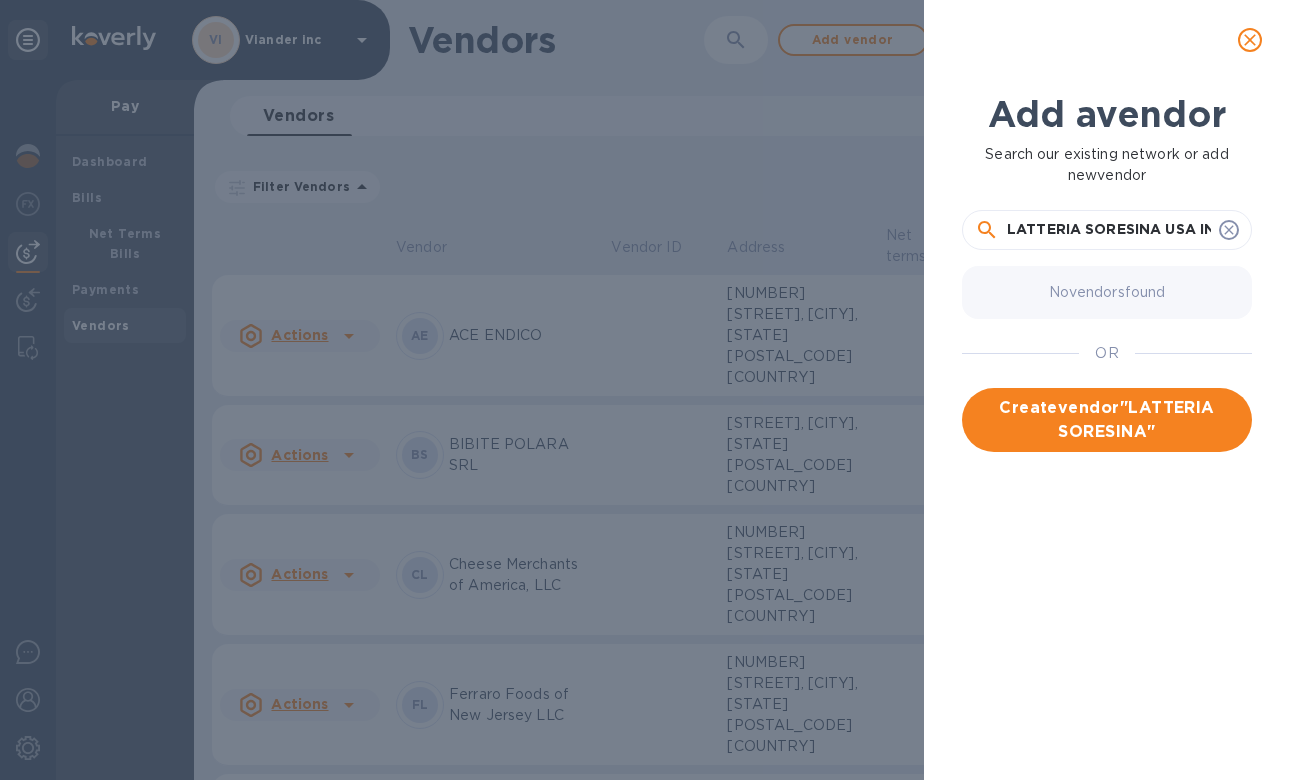 type on "LATTERIA SORESINA USA INC" 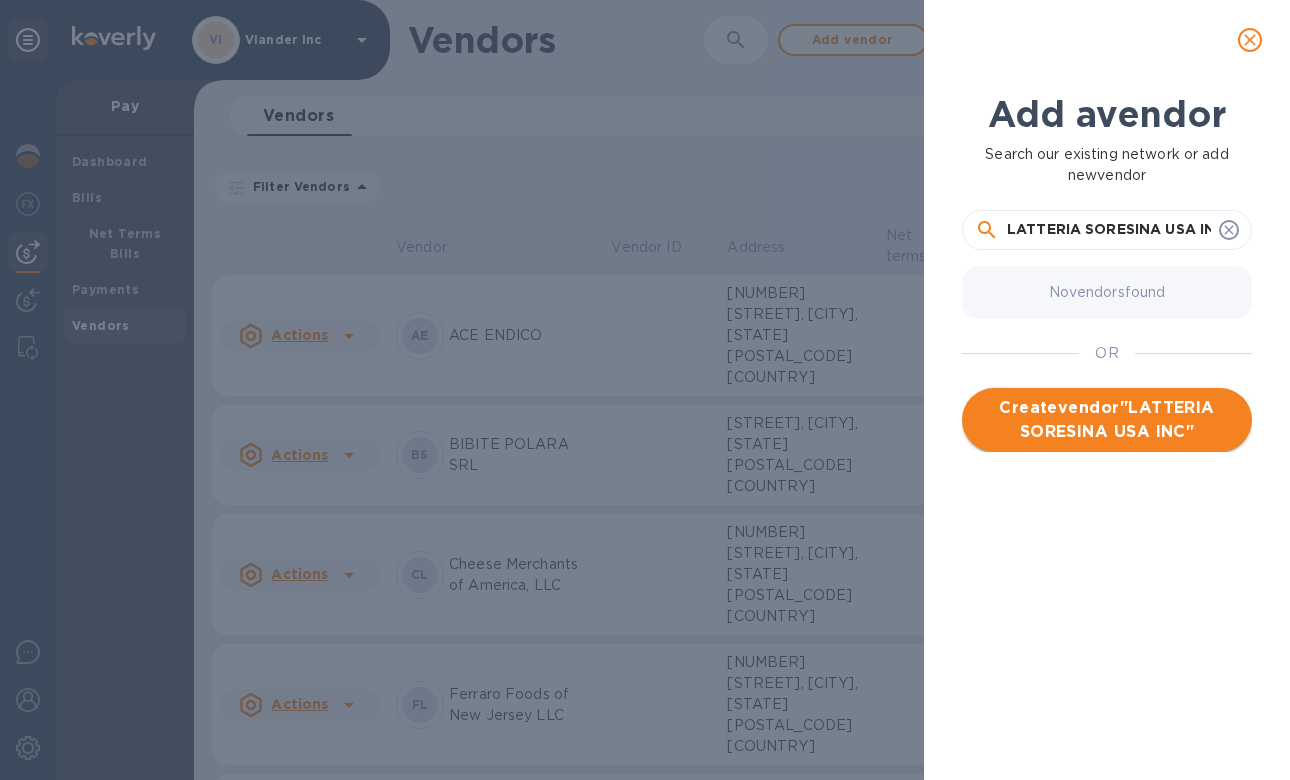 click on "Create  vendor  " LATTERIA SORESINA USA INC "" at bounding box center (1107, 420) 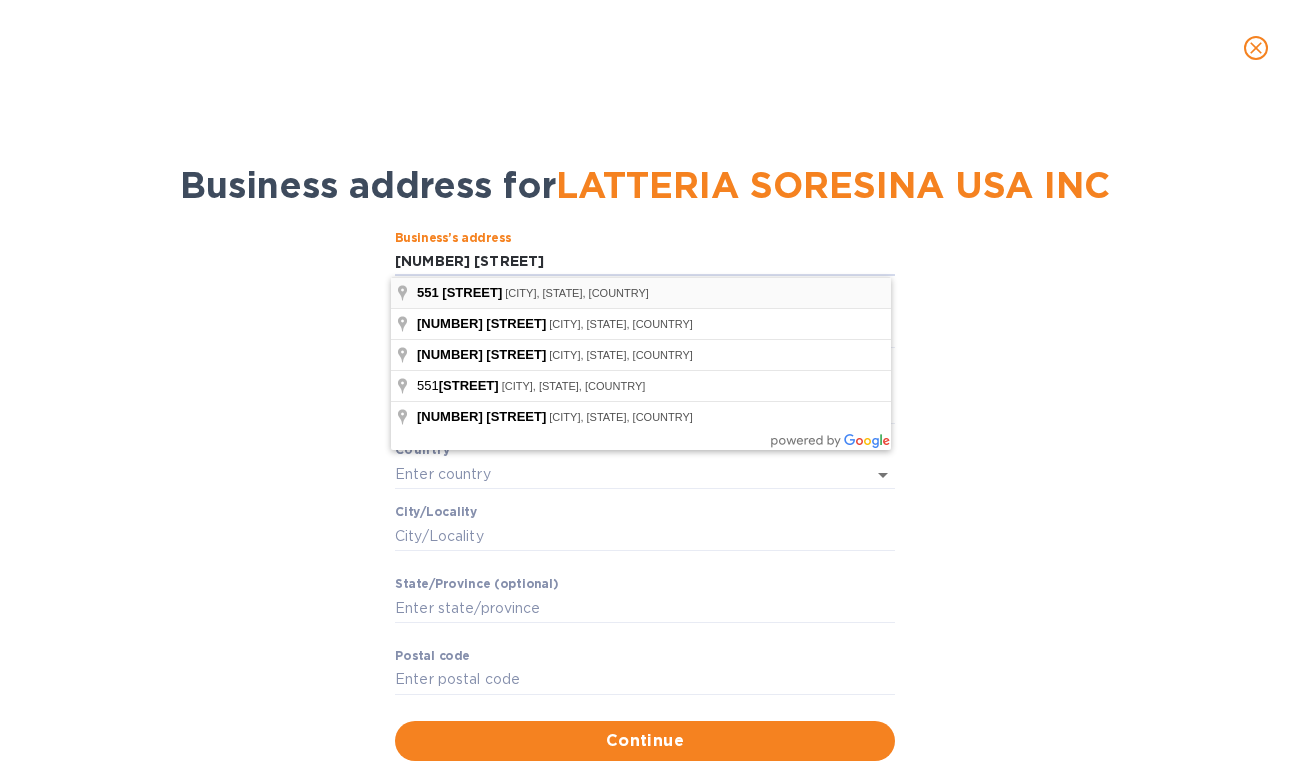 type on "[NUMBER] [STREET]" 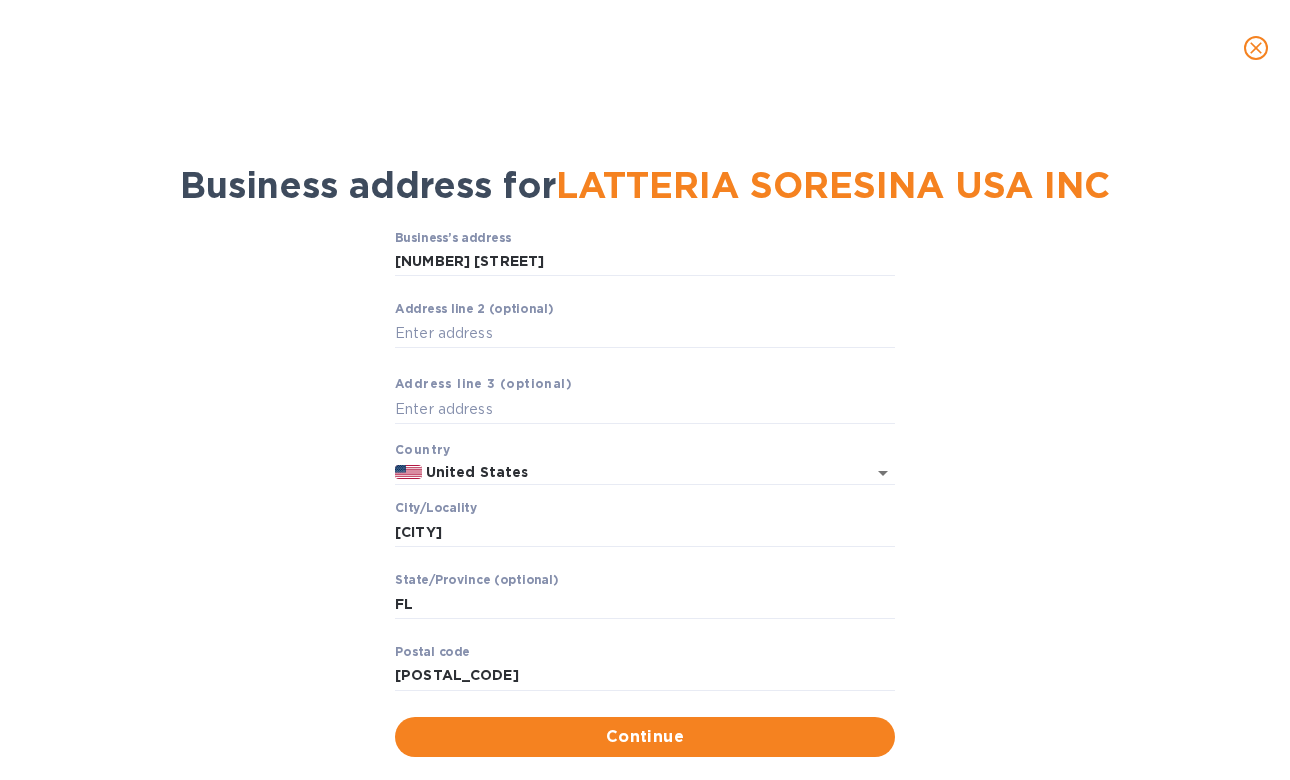 type on "United States" 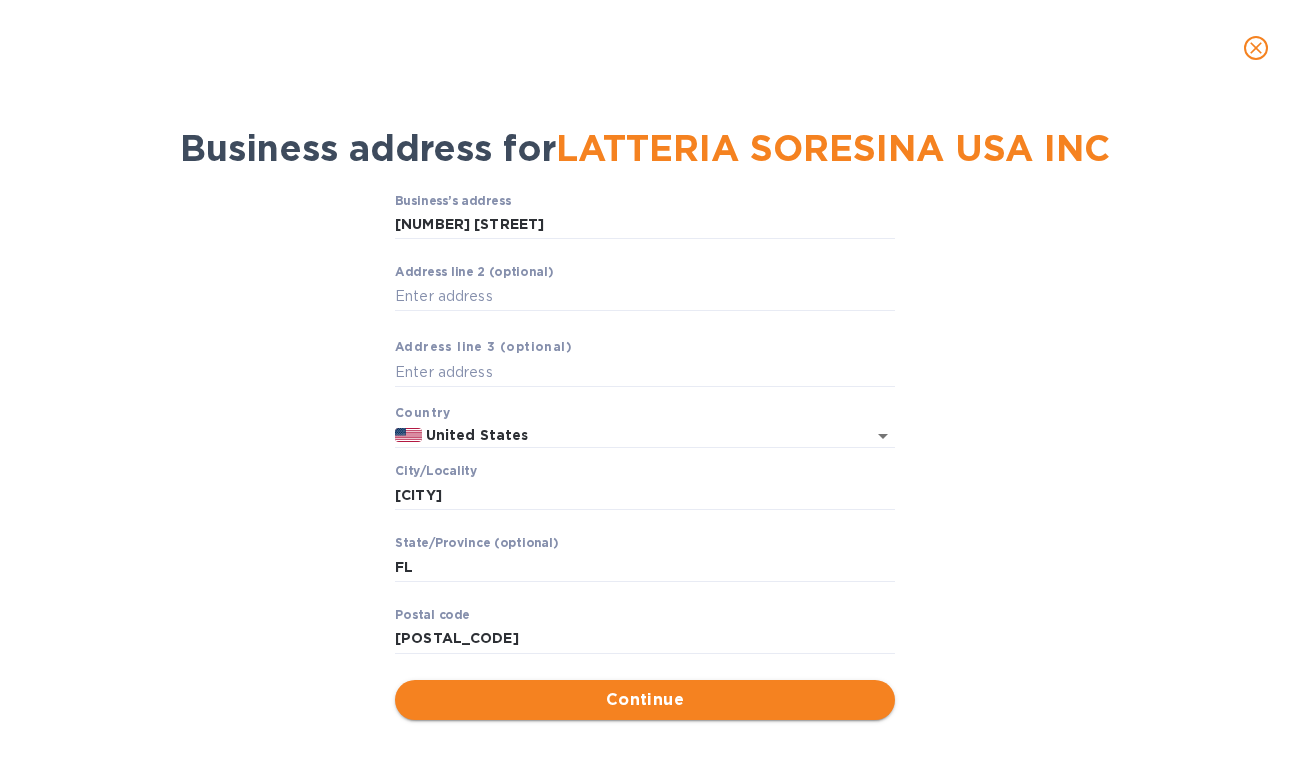 scroll, scrollTop: 36, scrollLeft: 0, axis: vertical 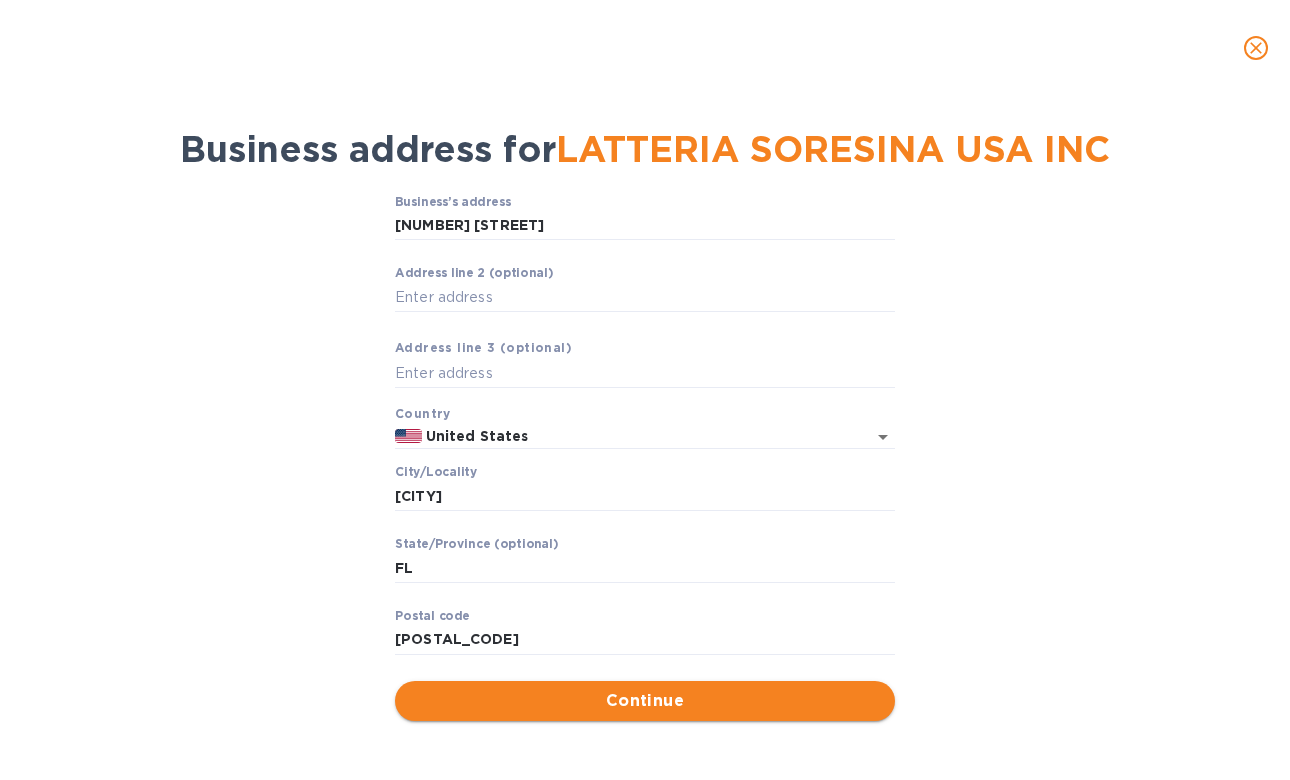click on "Continue" at bounding box center (645, 701) 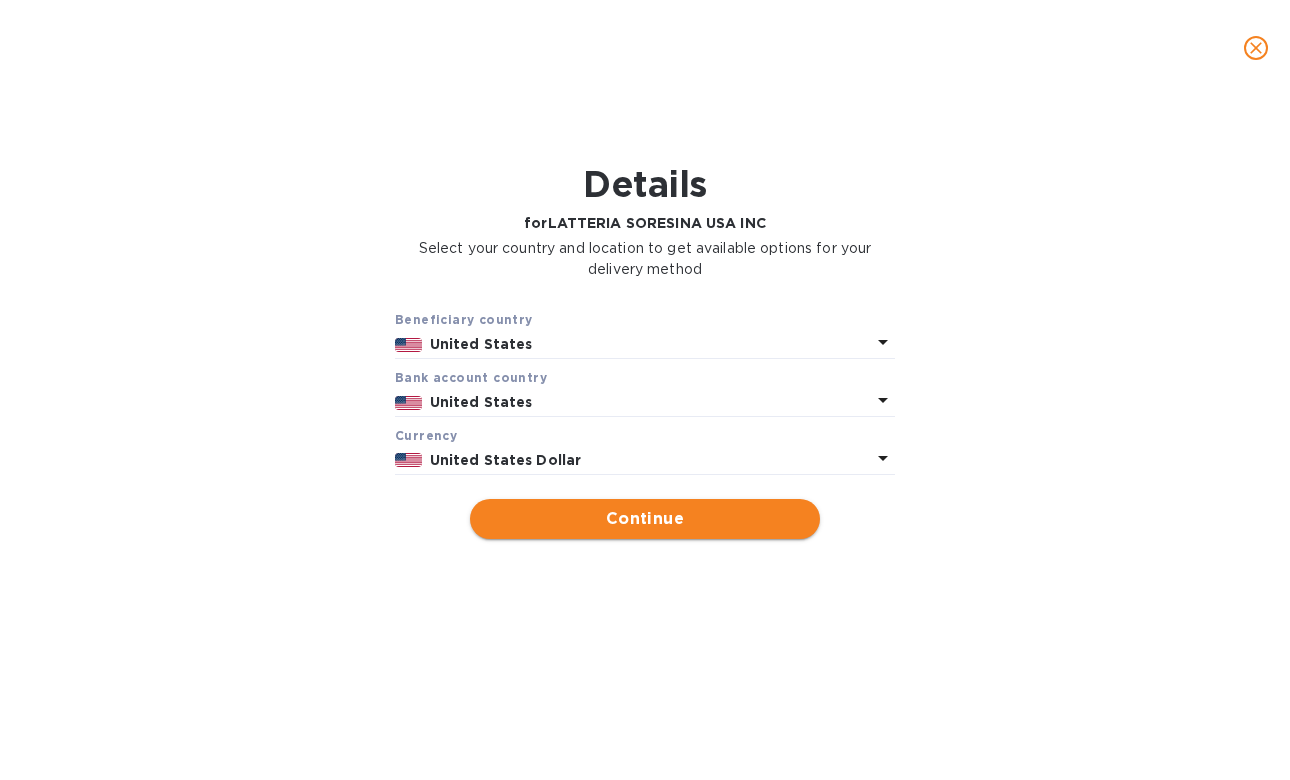 click on "Continue" at bounding box center [645, 519] 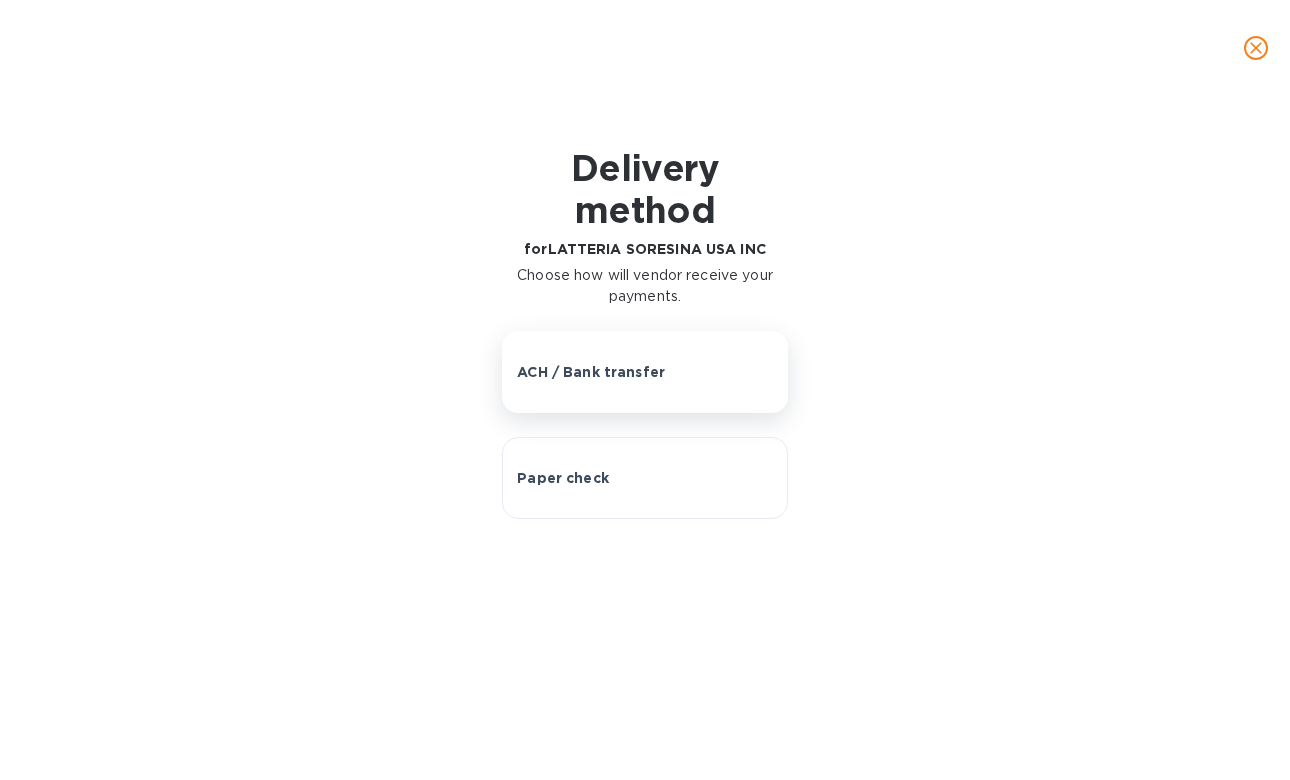click on "ACH / Bank transfer" at bounding box center (645, 372) 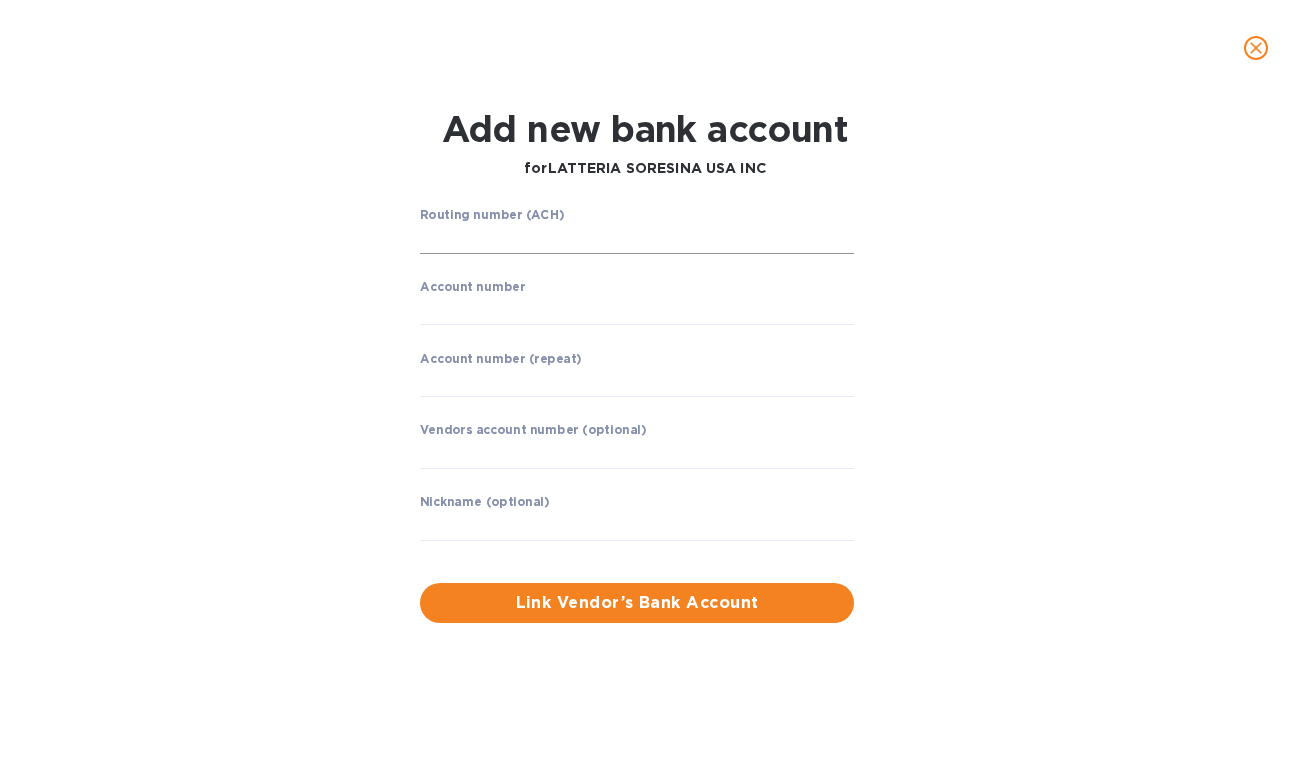 click at bounding box center (637, 239) 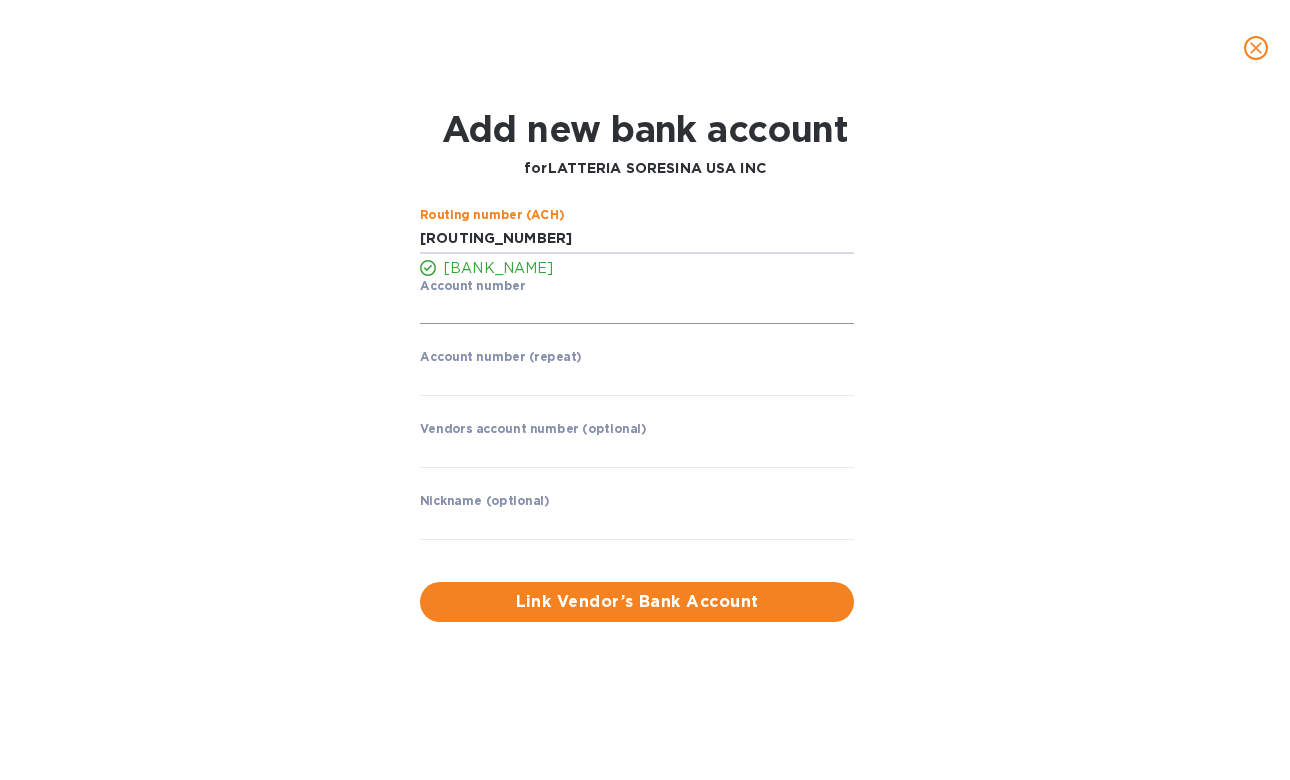 type on "[ROUTING_NUMBER]" 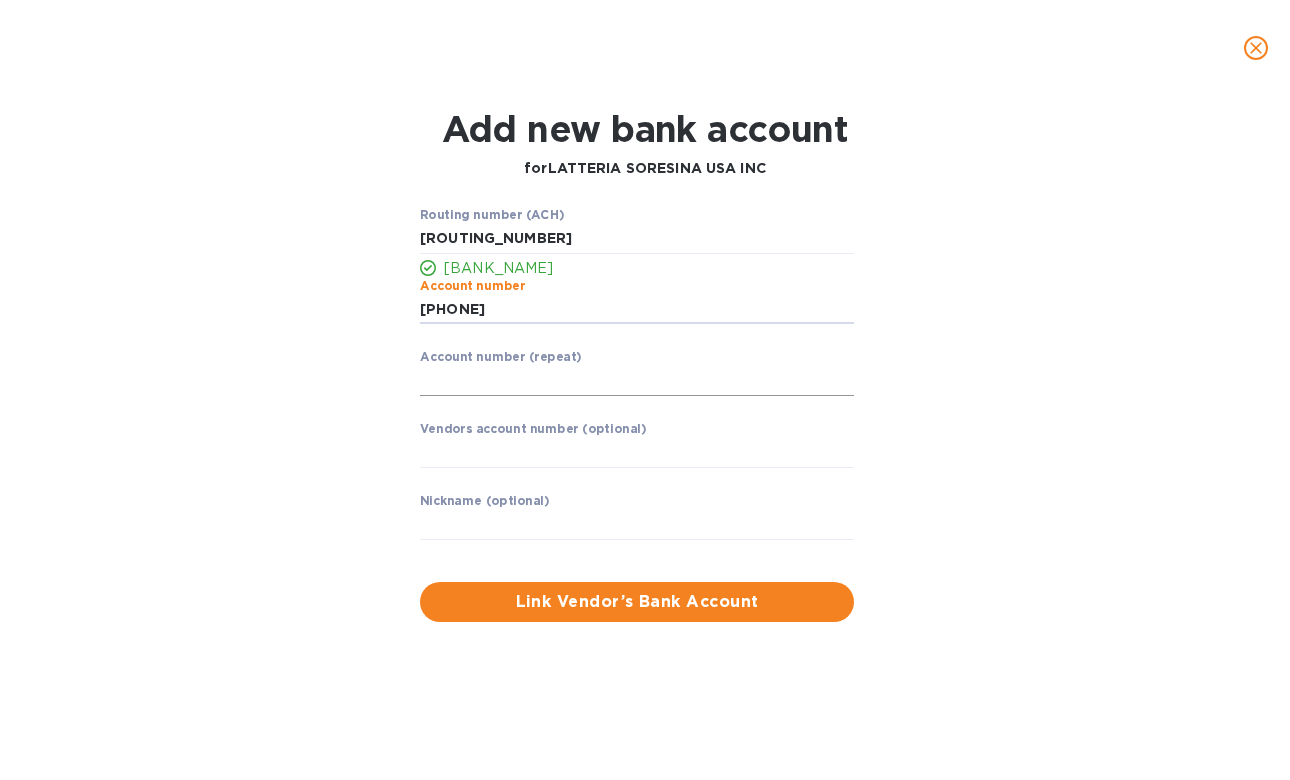 type on "[PHONE]" 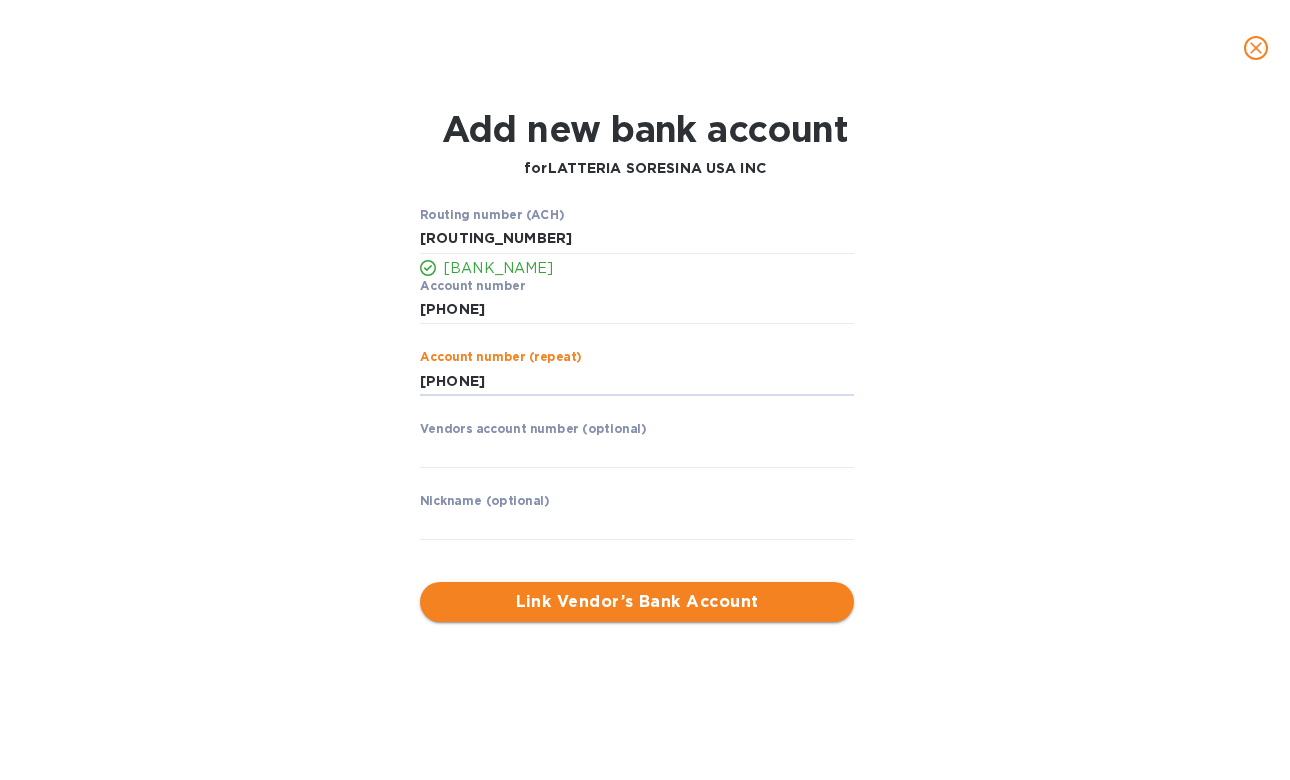type on "[PHONE]" 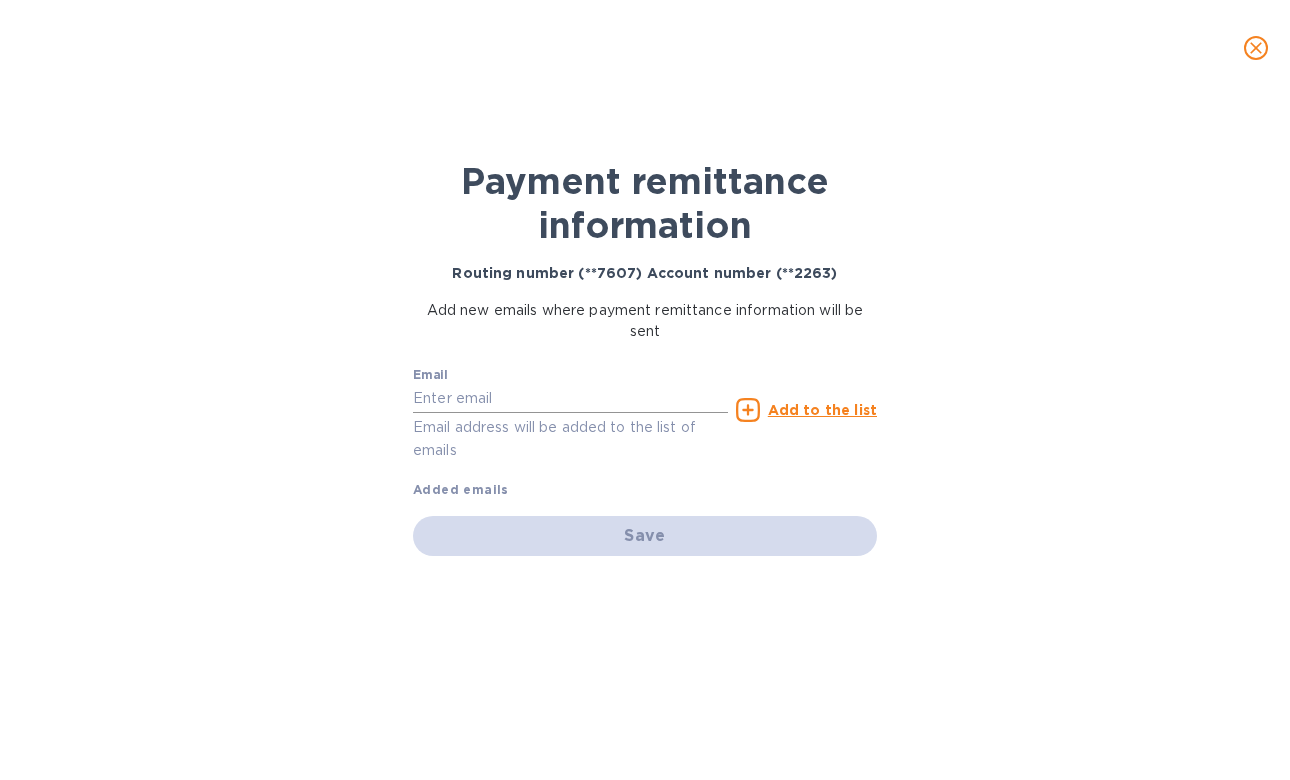 click at bounding box center (570, 399) 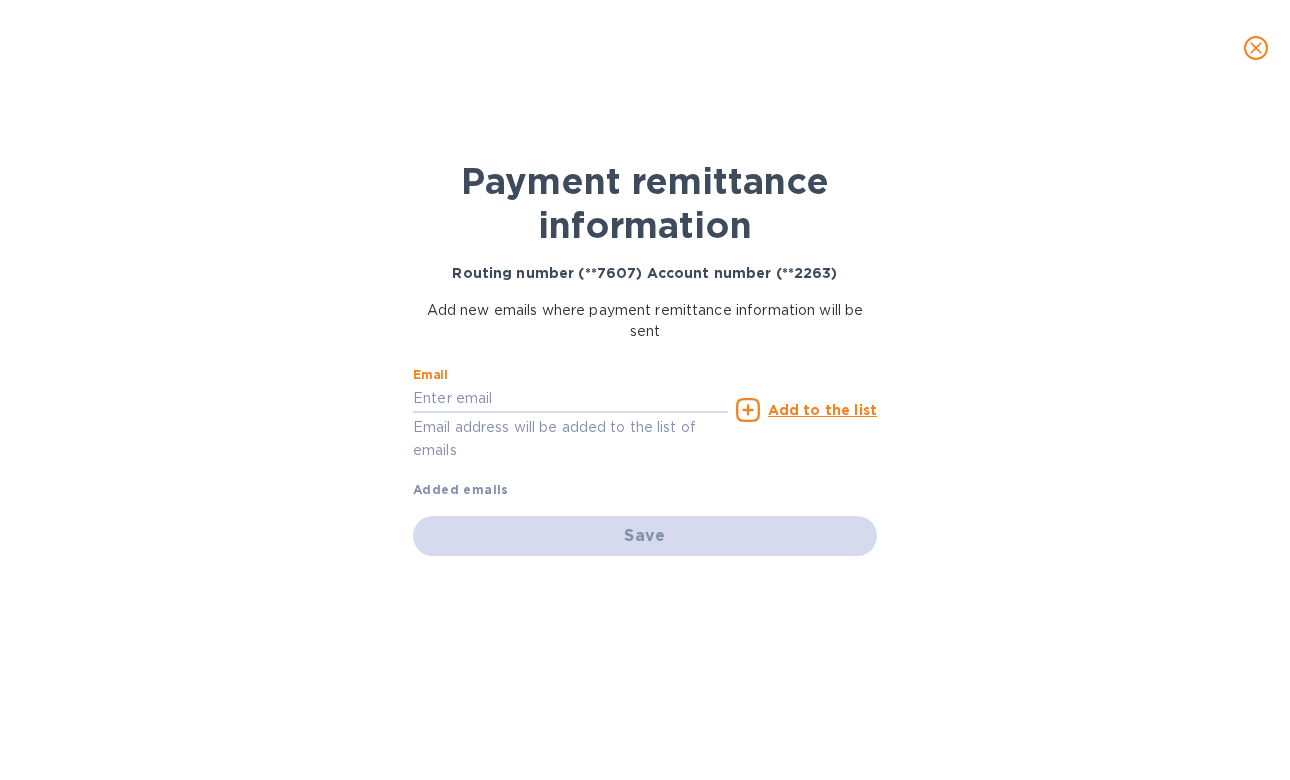 type on "[EMAIL]" 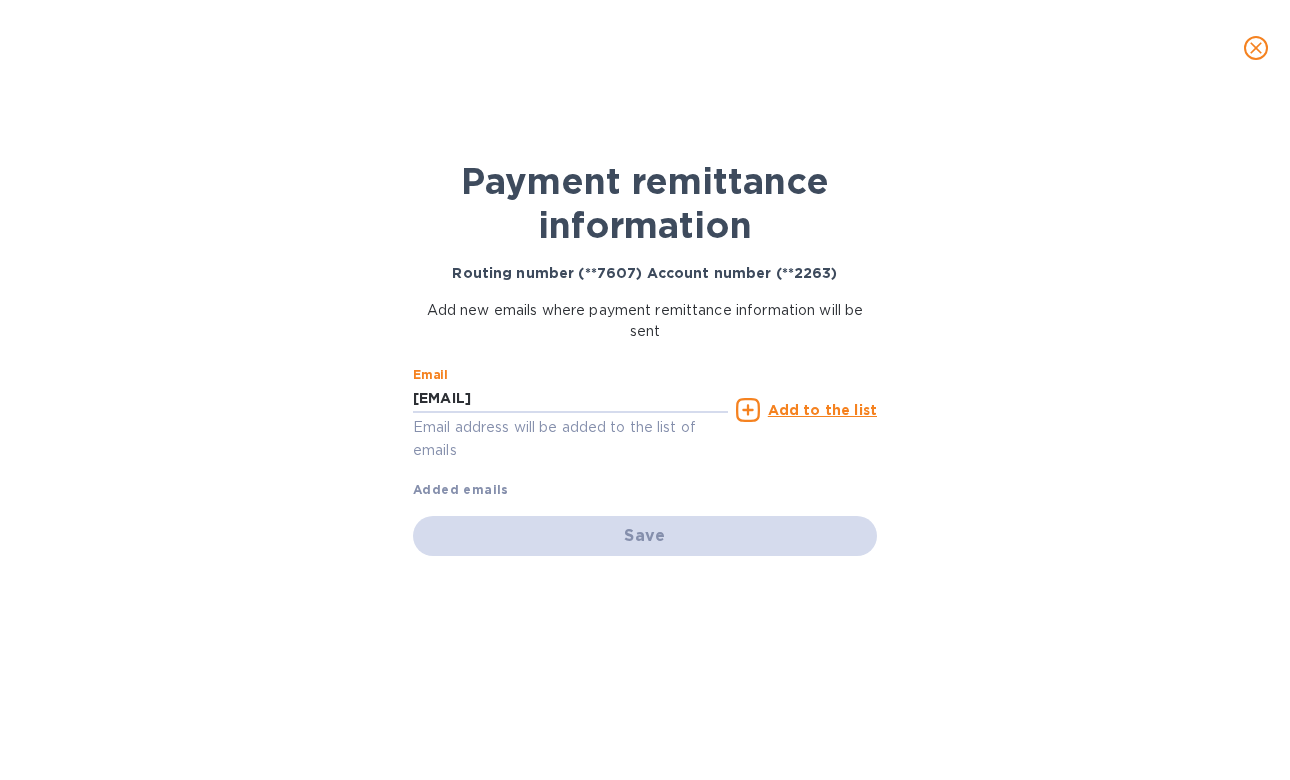 click on "Add to the list" at bounding box center (822, 410) 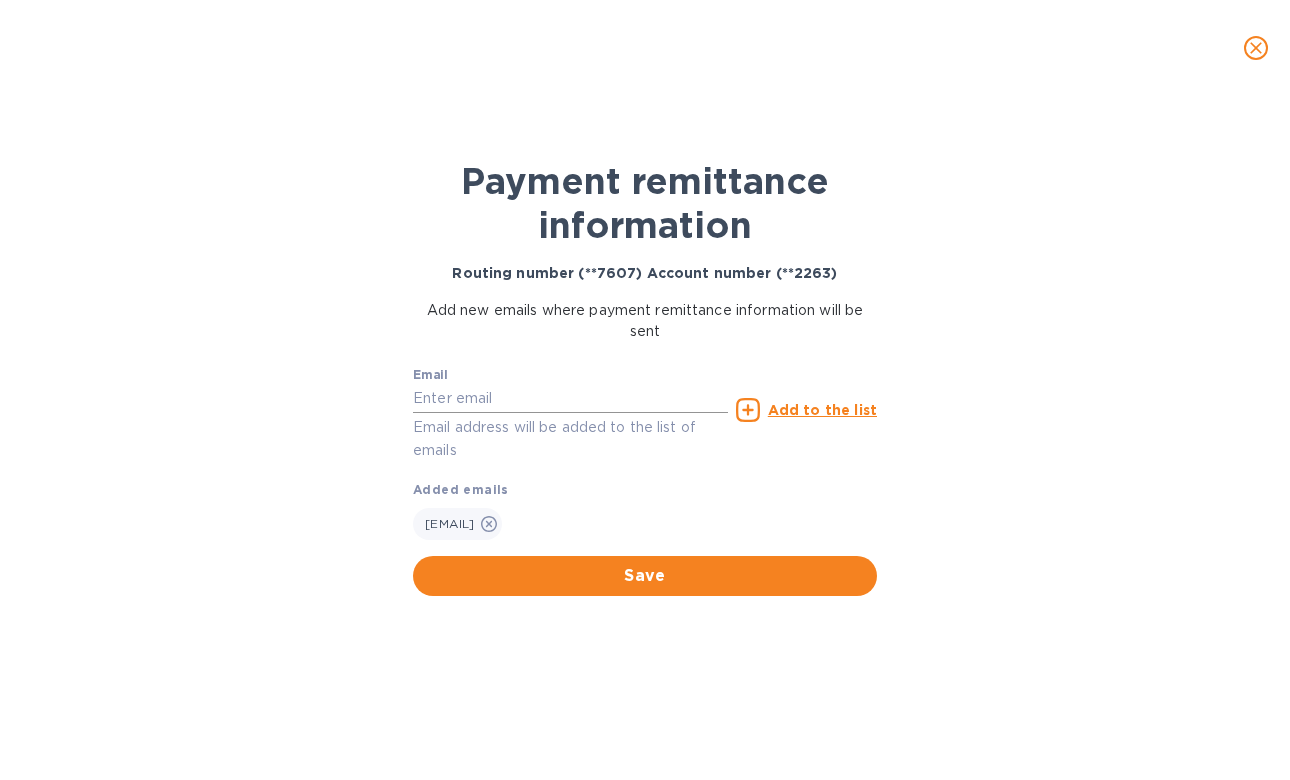 click at bounding box center [570, 399] 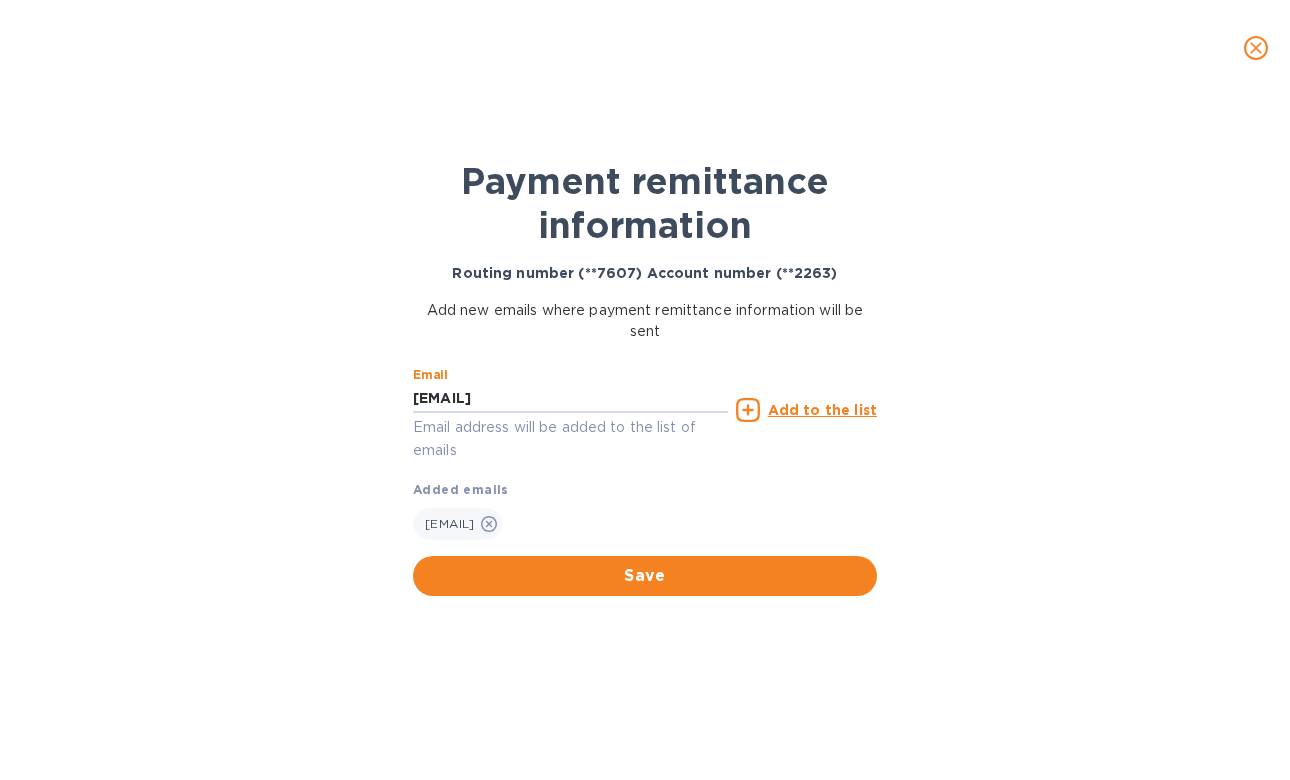 type on "[EMAIL]" 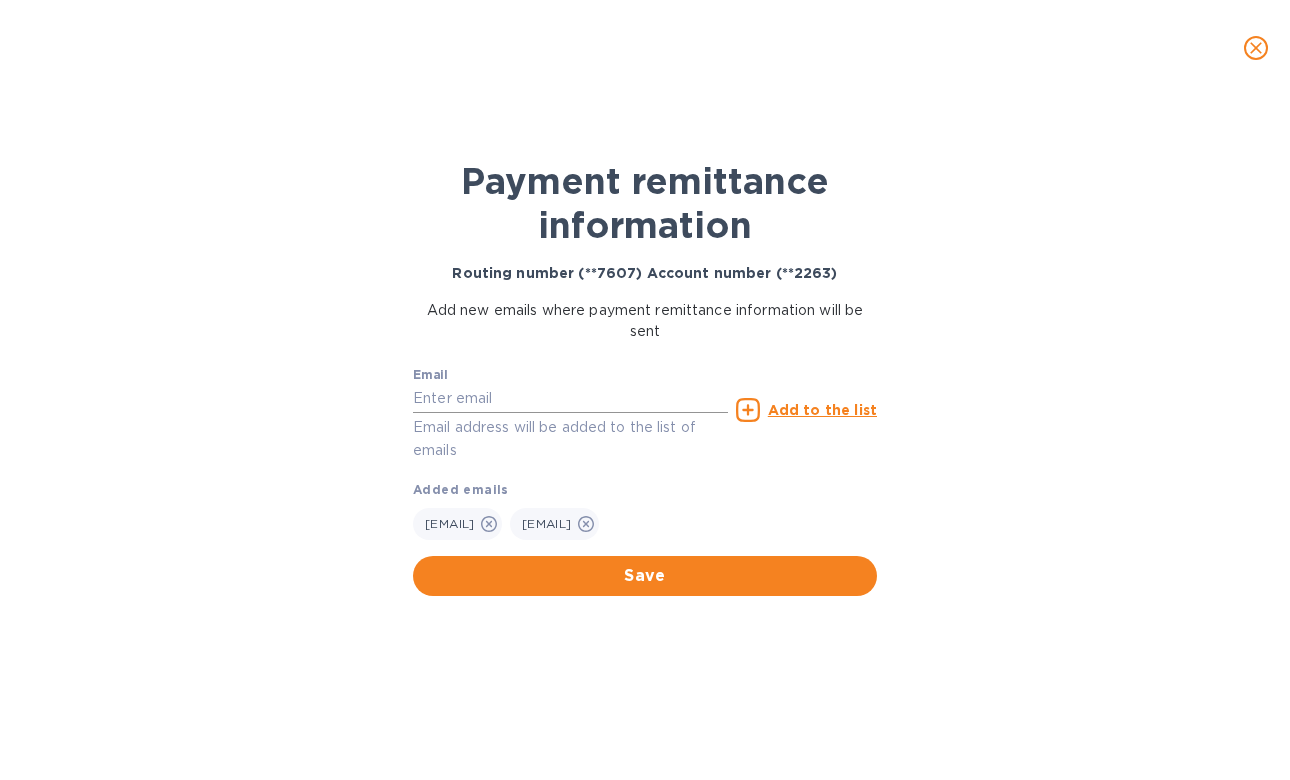 click at bounding box center [570, 399] 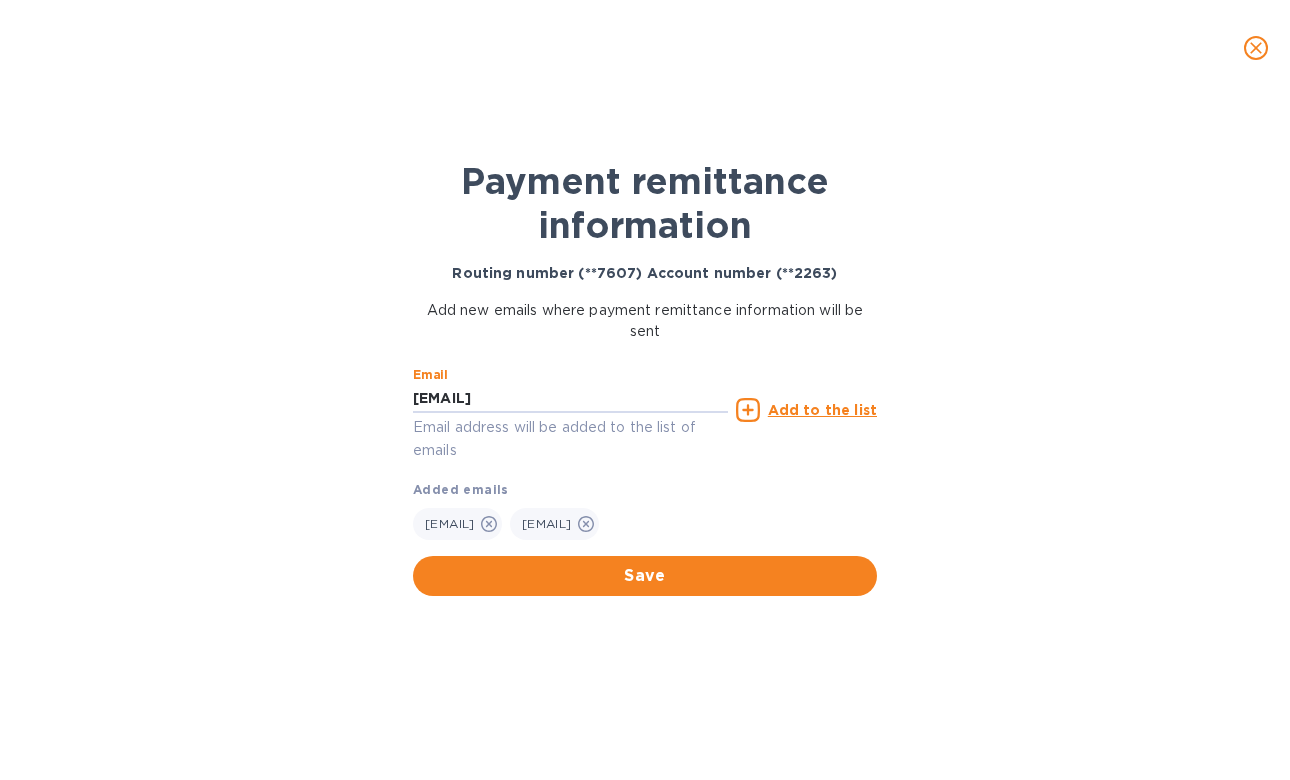 type on "[EMAIL]" 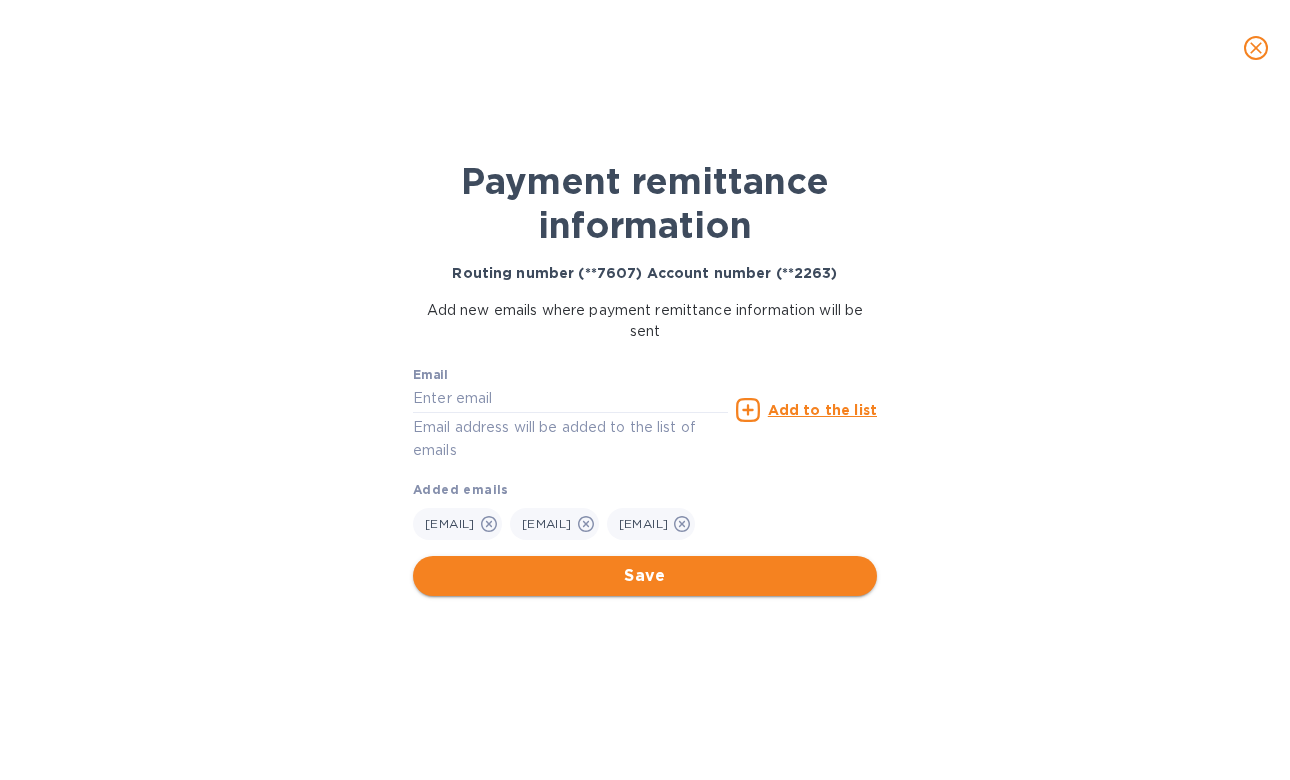 click on "Save" at bounding box center [645, 576] 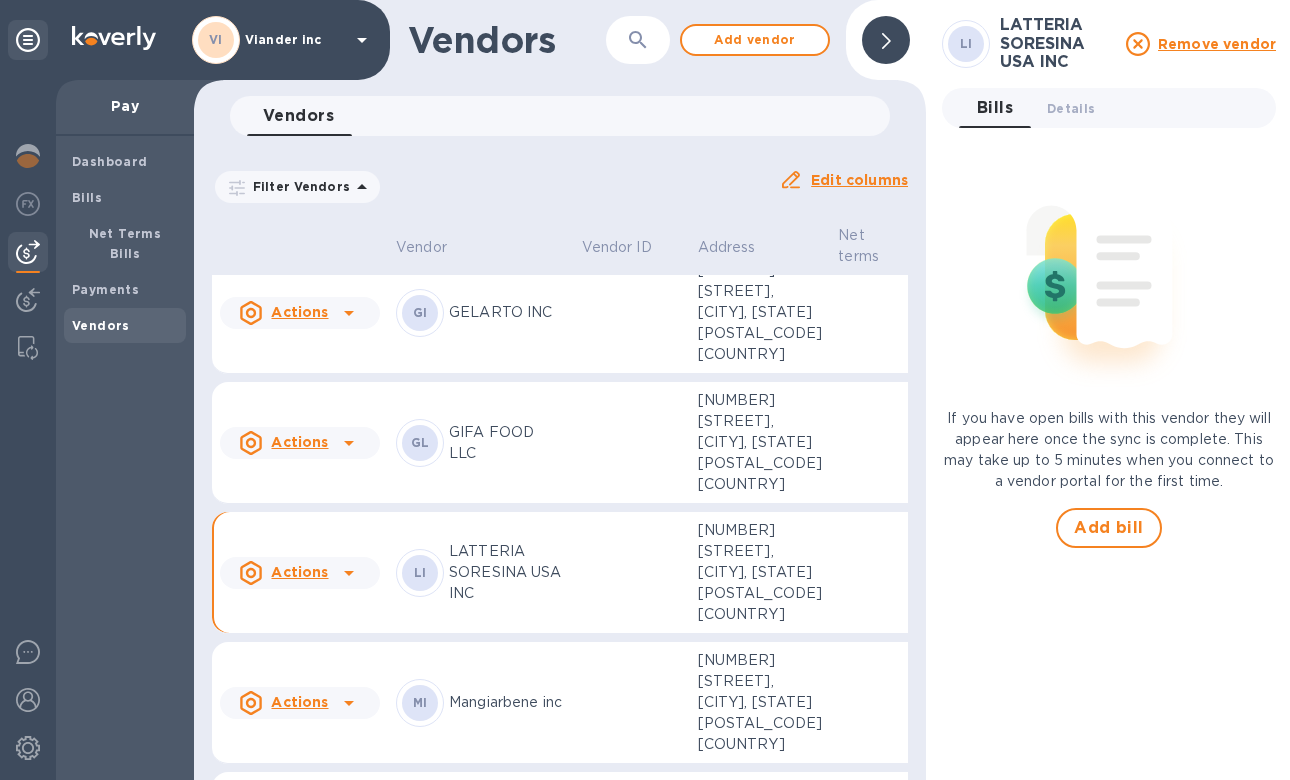 scroll, scrollTop: 542, scrollLeft: 0, axis: vertical 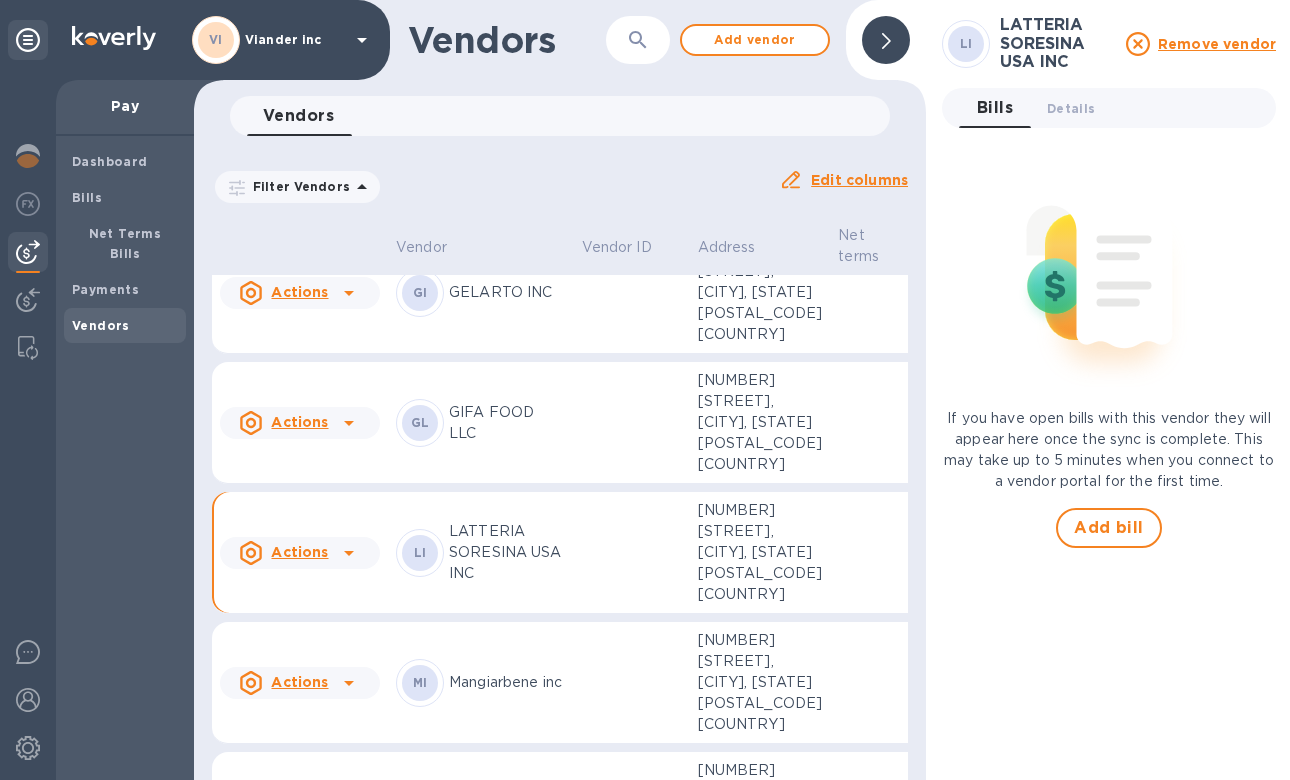 click 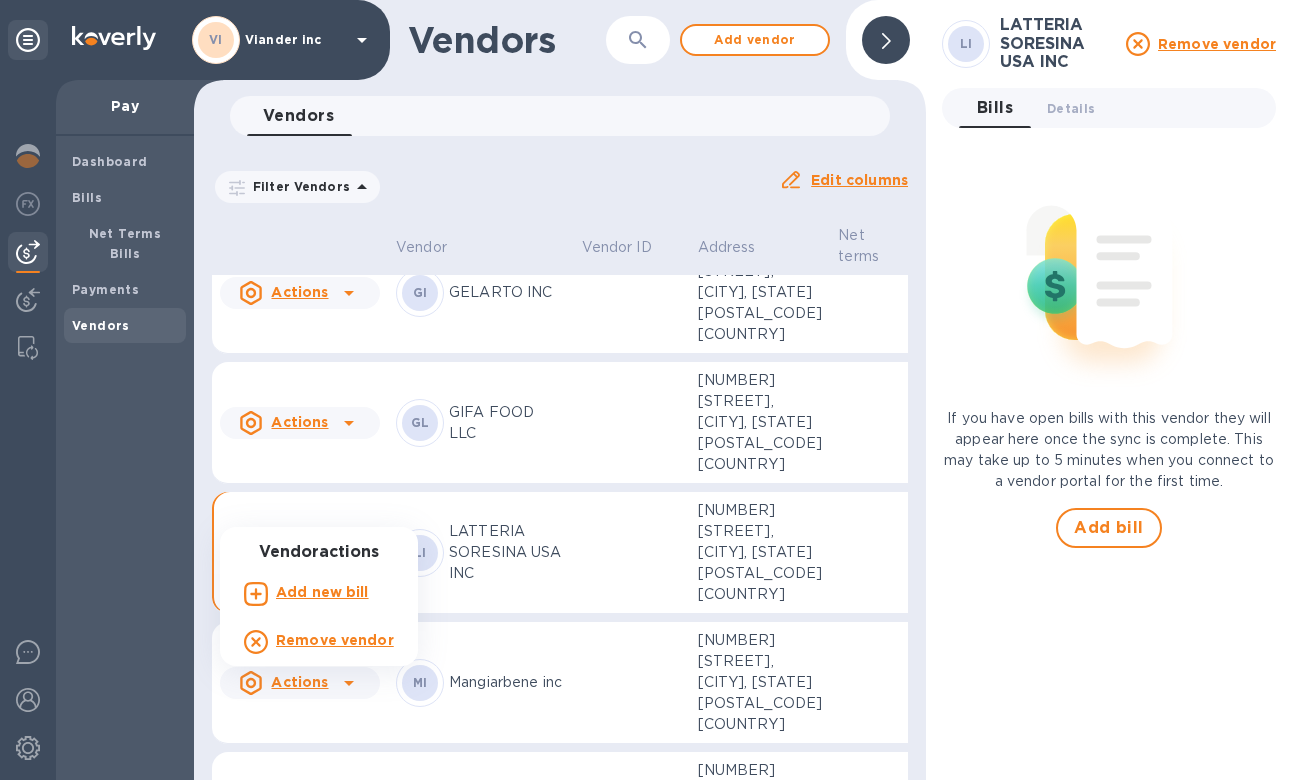 click on "Add new bill" at bounding box center (322, 592) 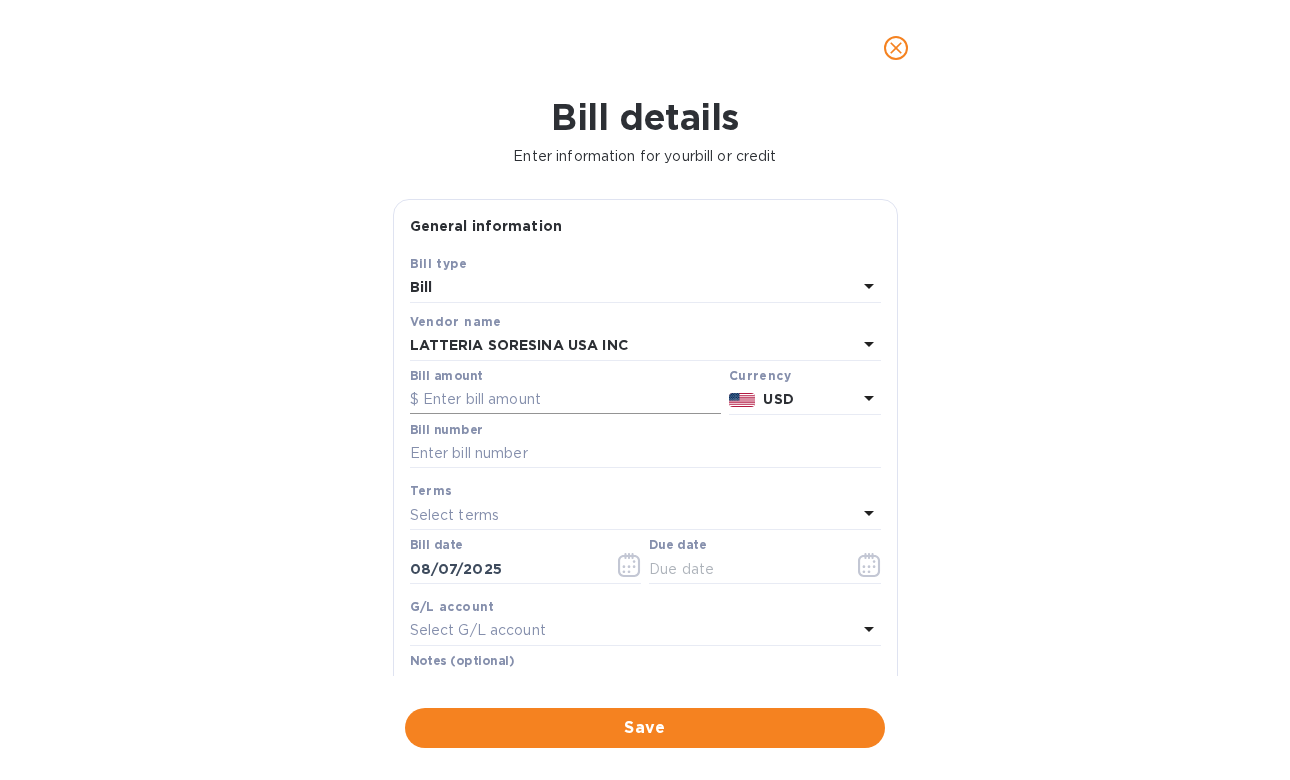 click at bounding box center (565, 400) 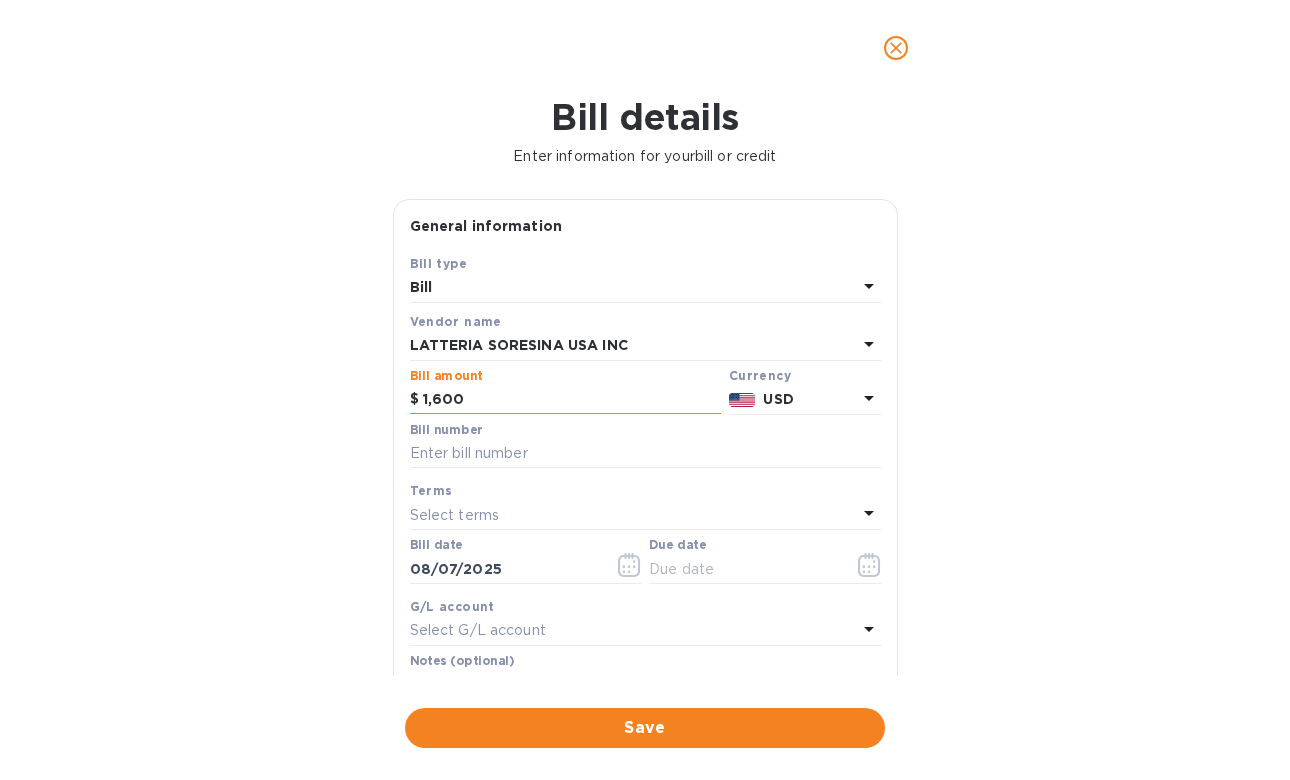 type on "16,000" 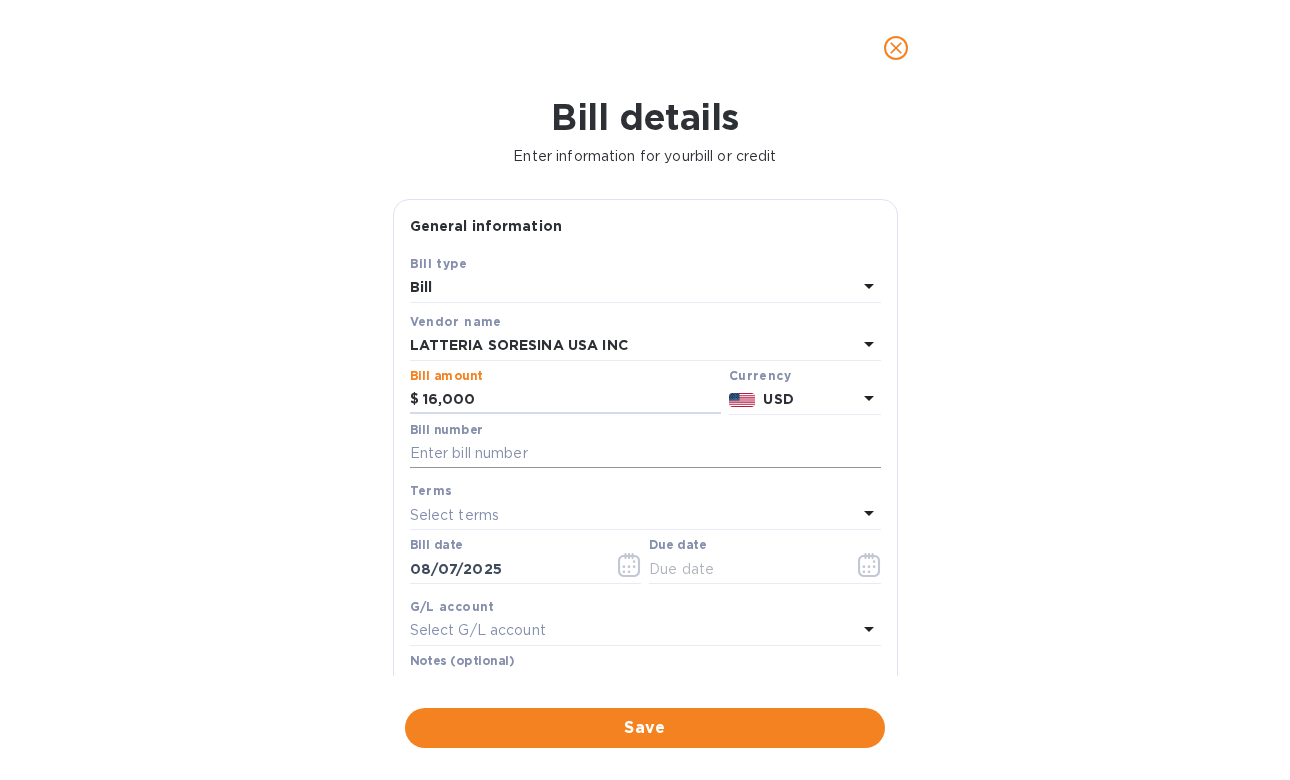 click at bounding box center (645, 454) 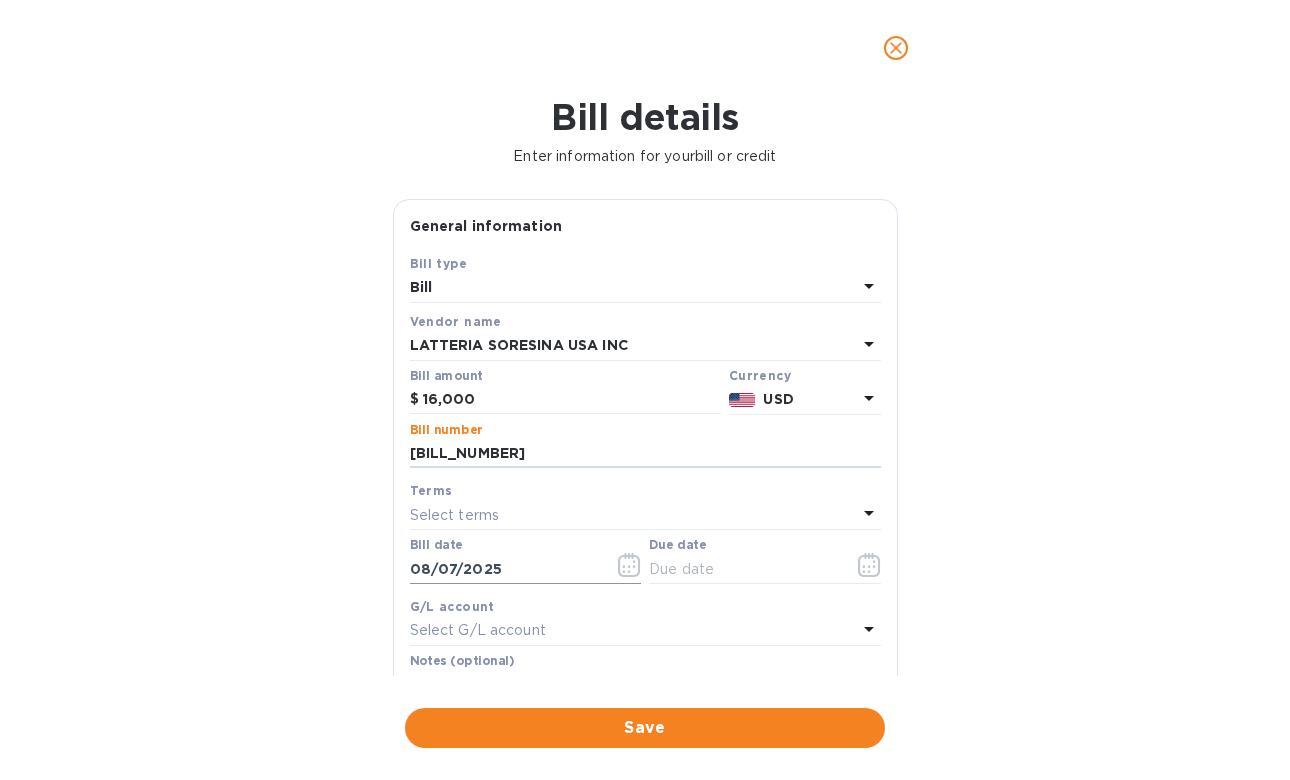 type on "[BILL_NUMBER]" 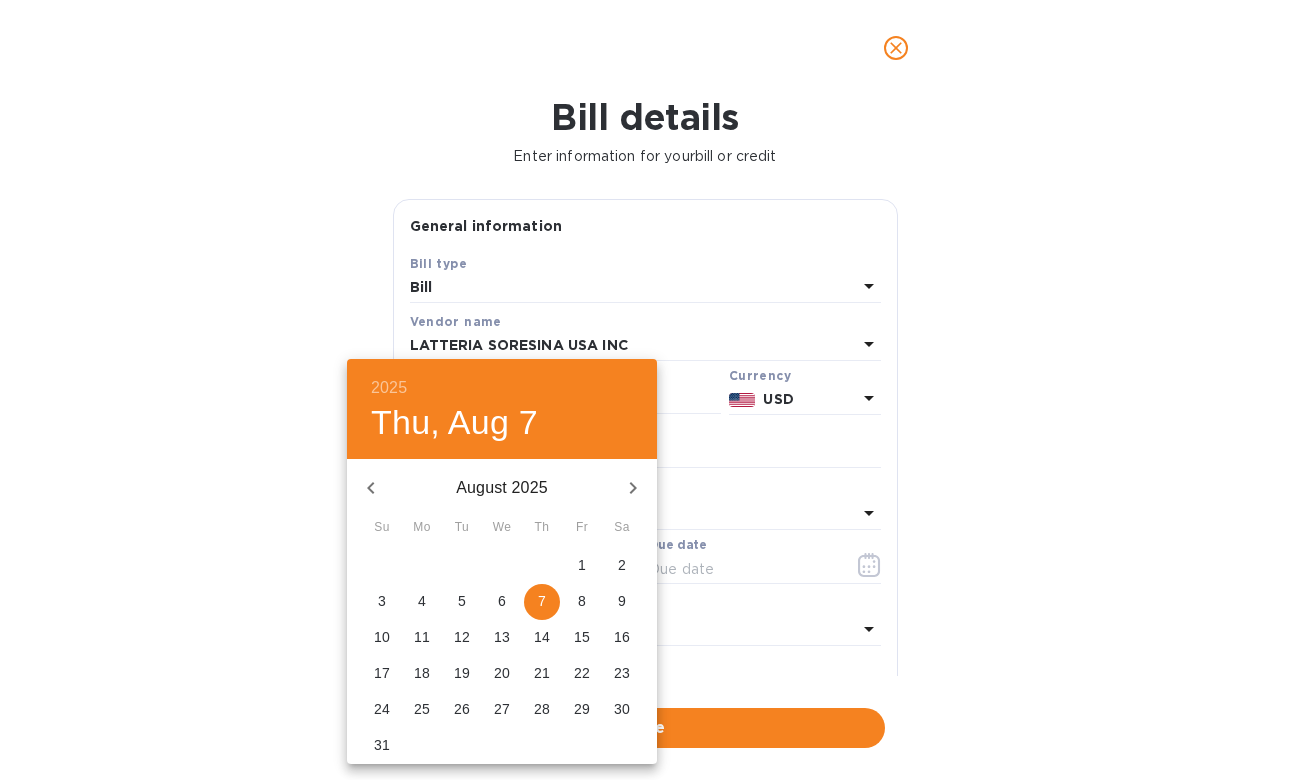 click 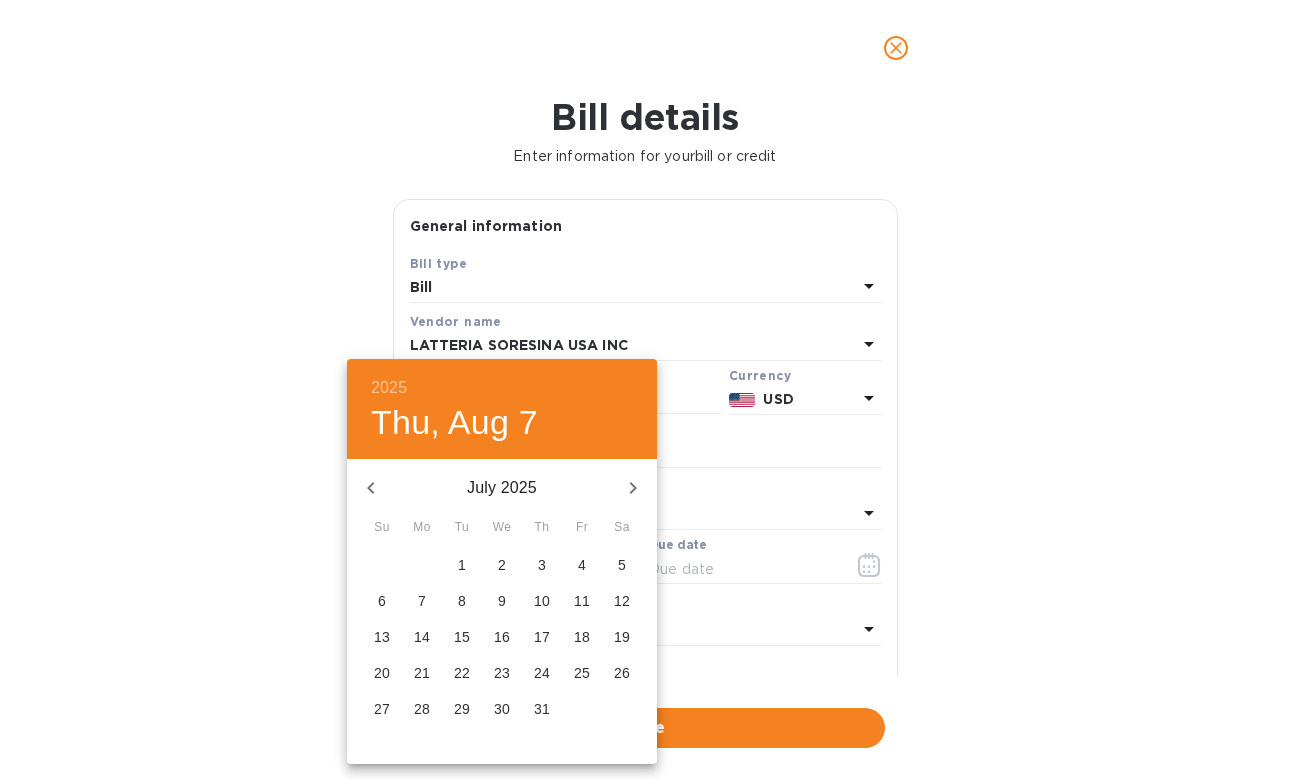 click on "24" at bounding box center (542, 673) 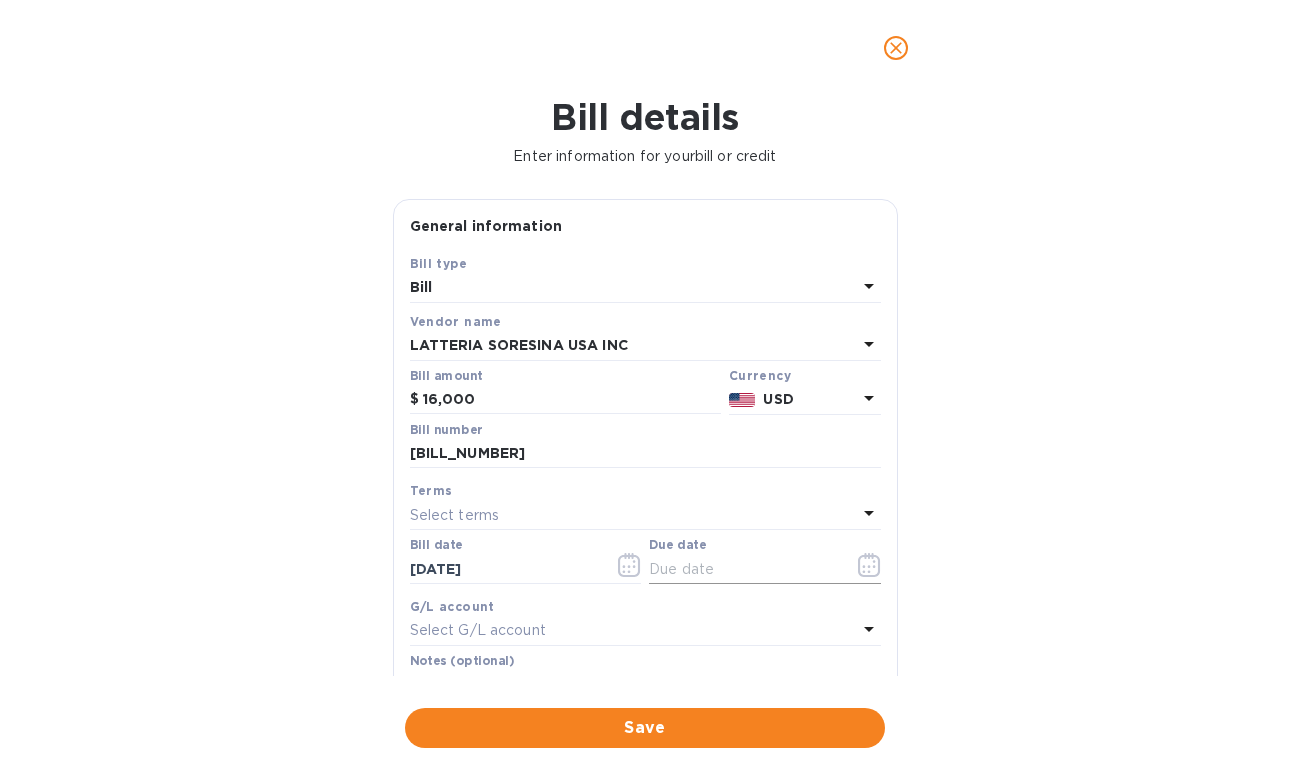 click 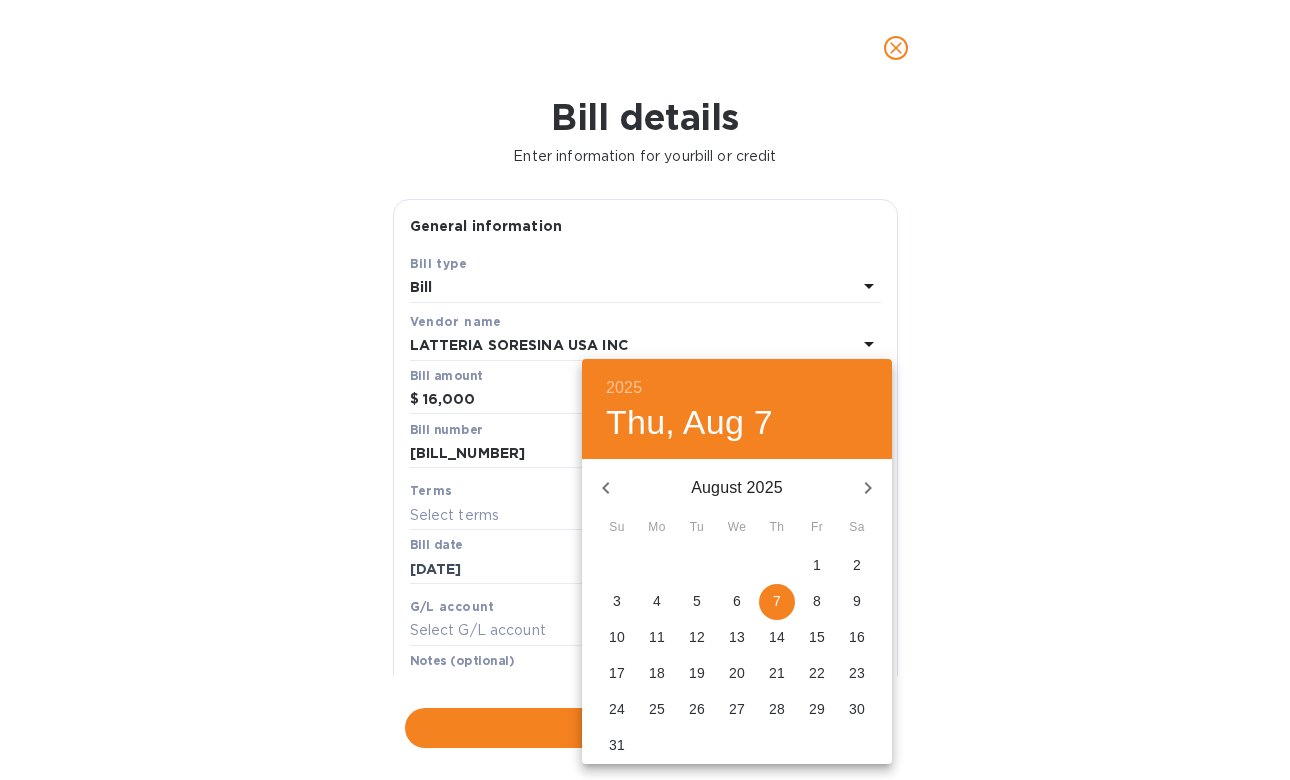 click on "6" at bounding box center [737, 601] 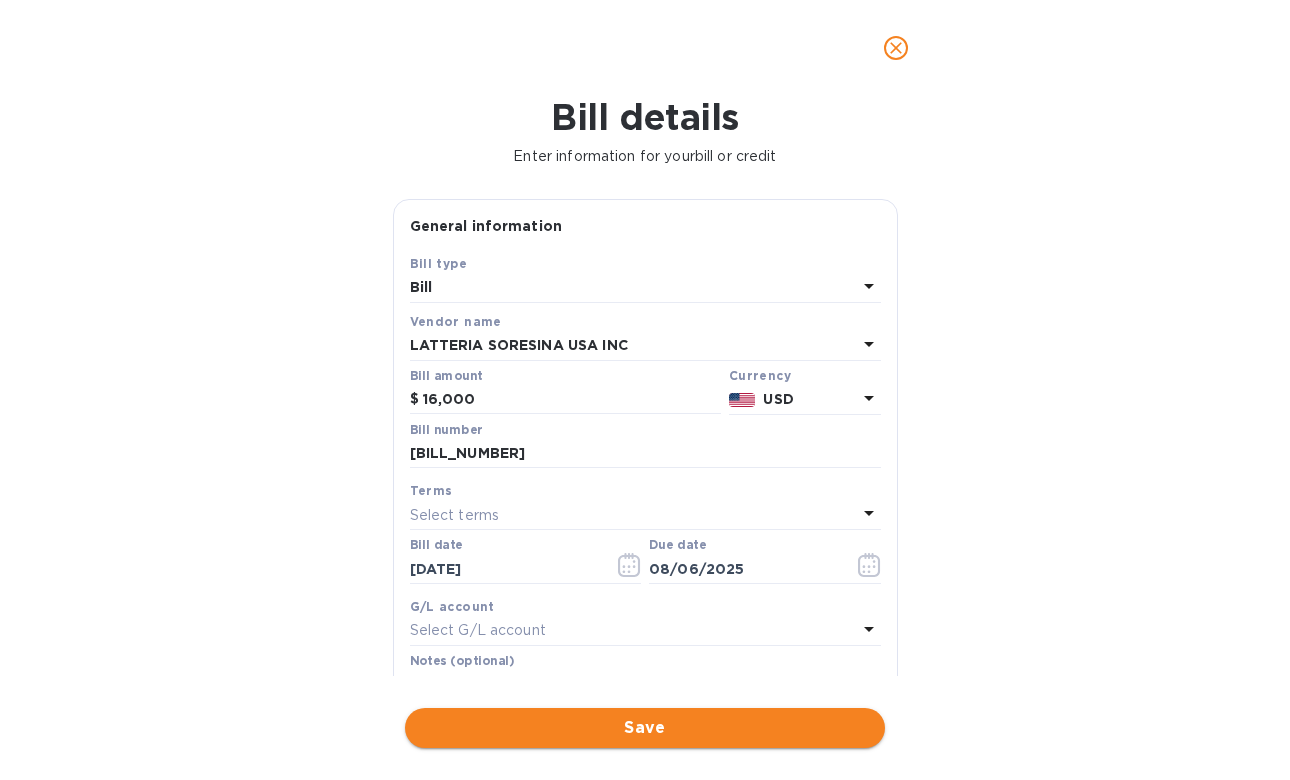 click on "Save" at bounding box center [645, 728] 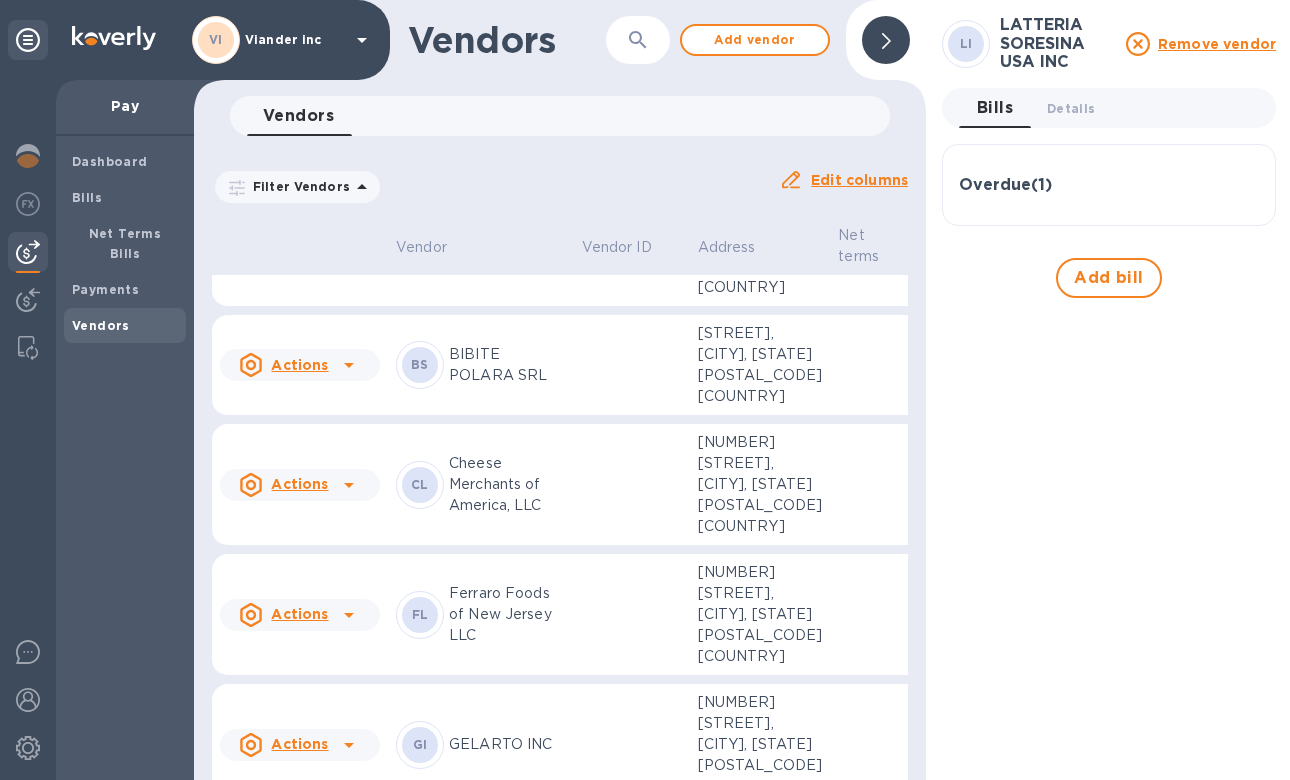 scroll, scrollTop: 173, scrollLeft: 0, axis: vertical 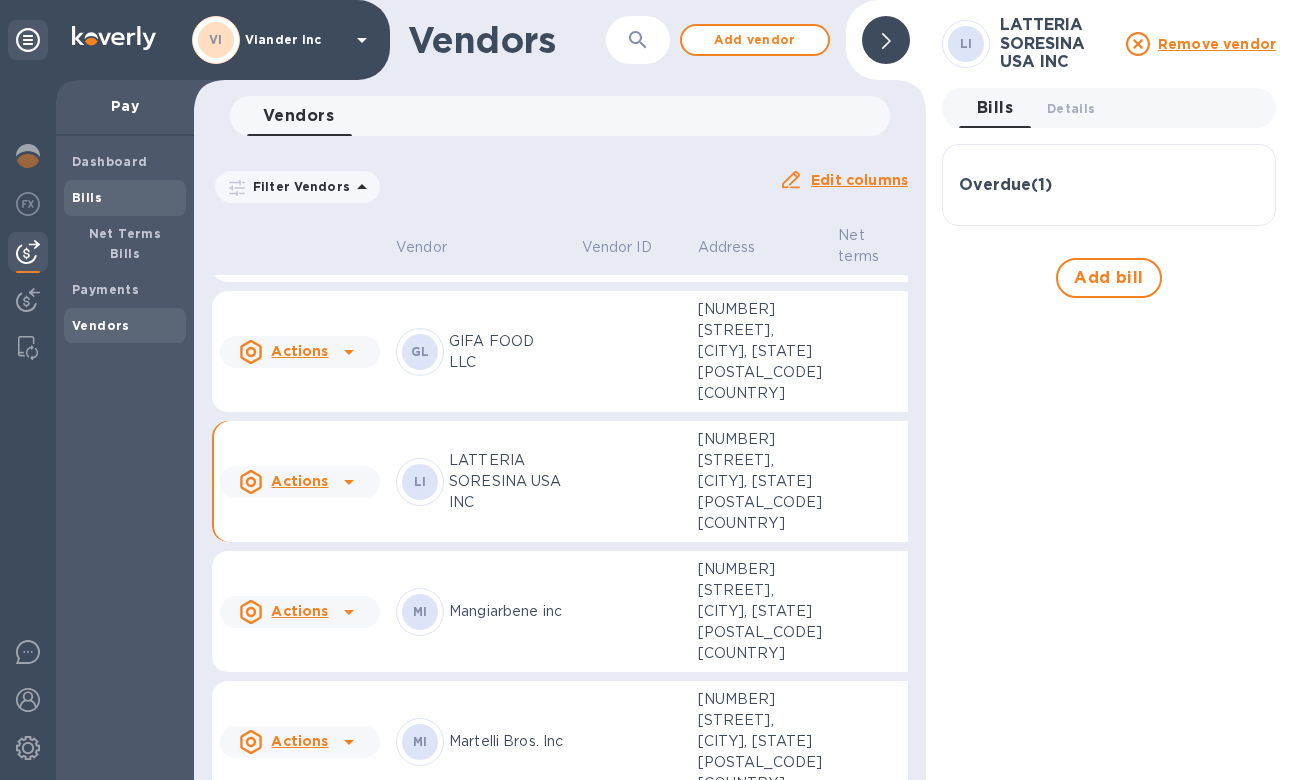 click on "Bills" at bounding box center (87, 197) 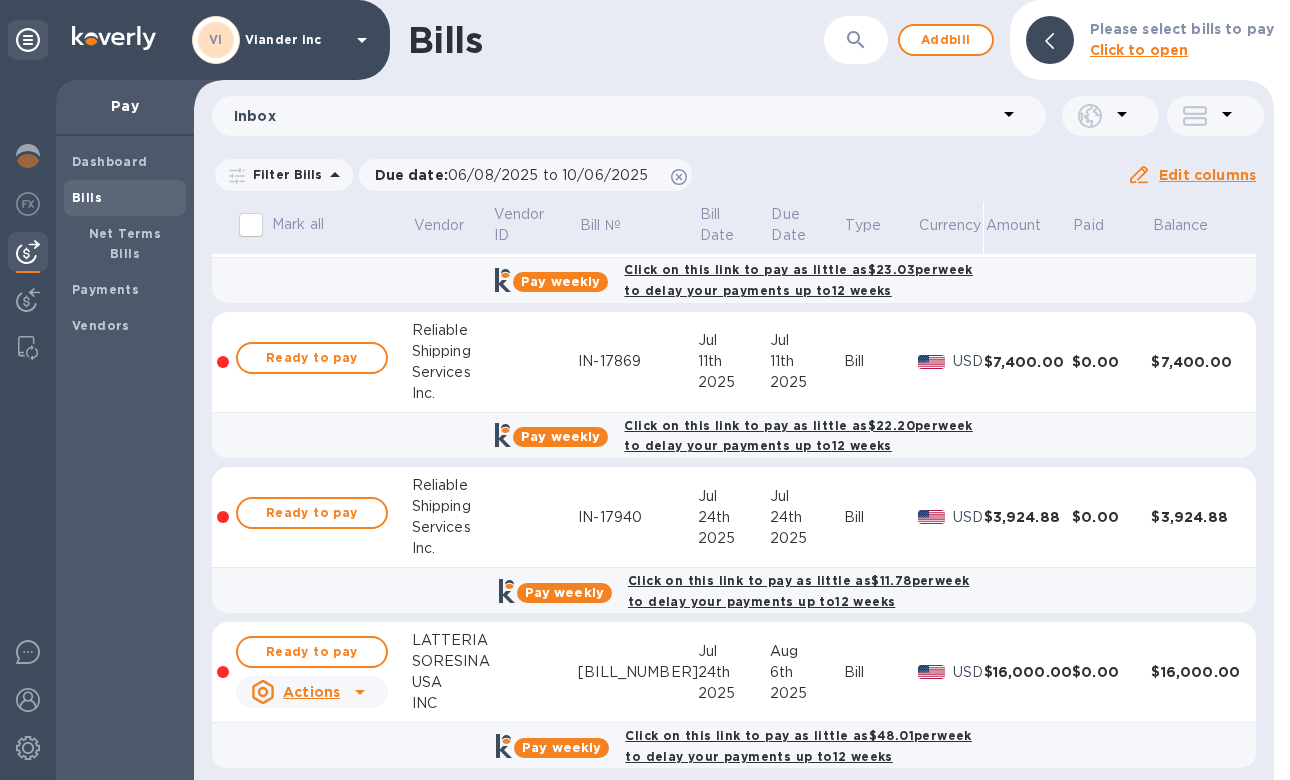 scroll, scrollTop: 1841, scrollLeft: 0, axis: vertical 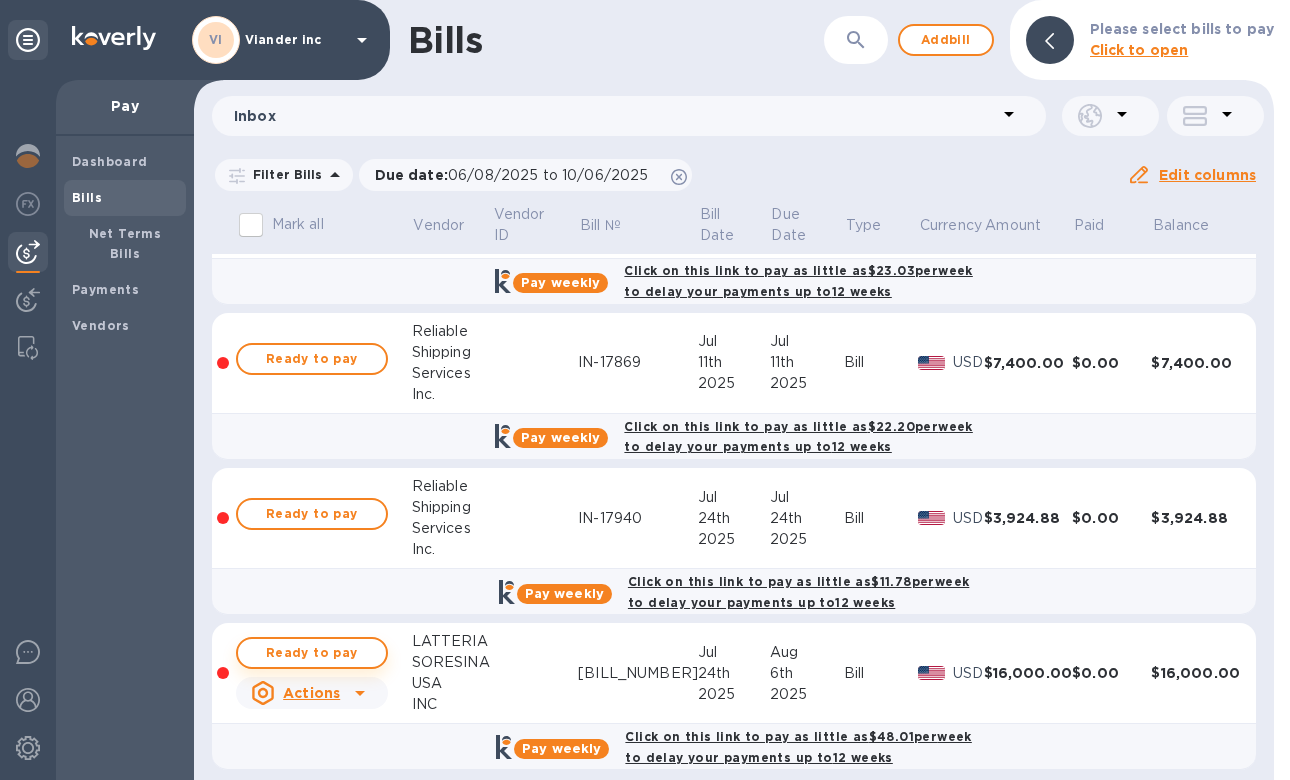 click on "Ready to pay" at bounding box center [312, 653] 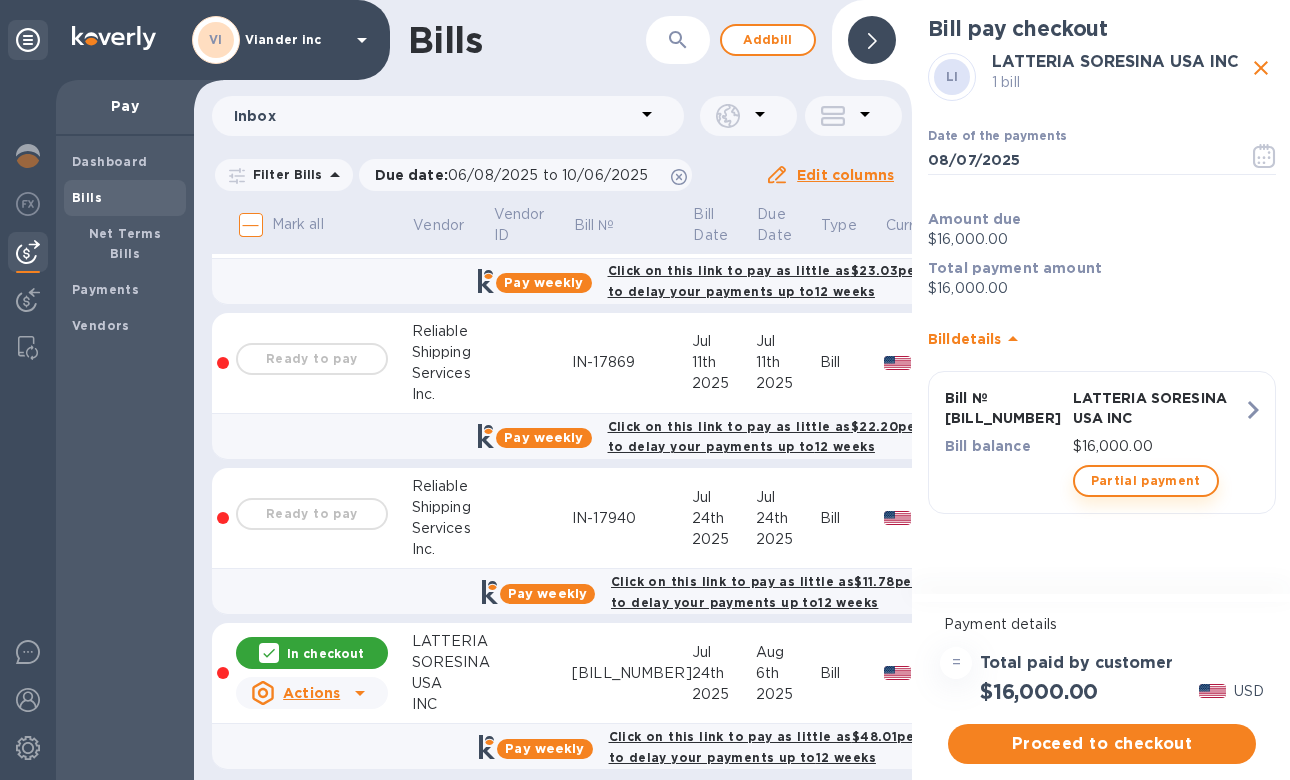 click on "Partial payment" at bounding box center [1146, 481] 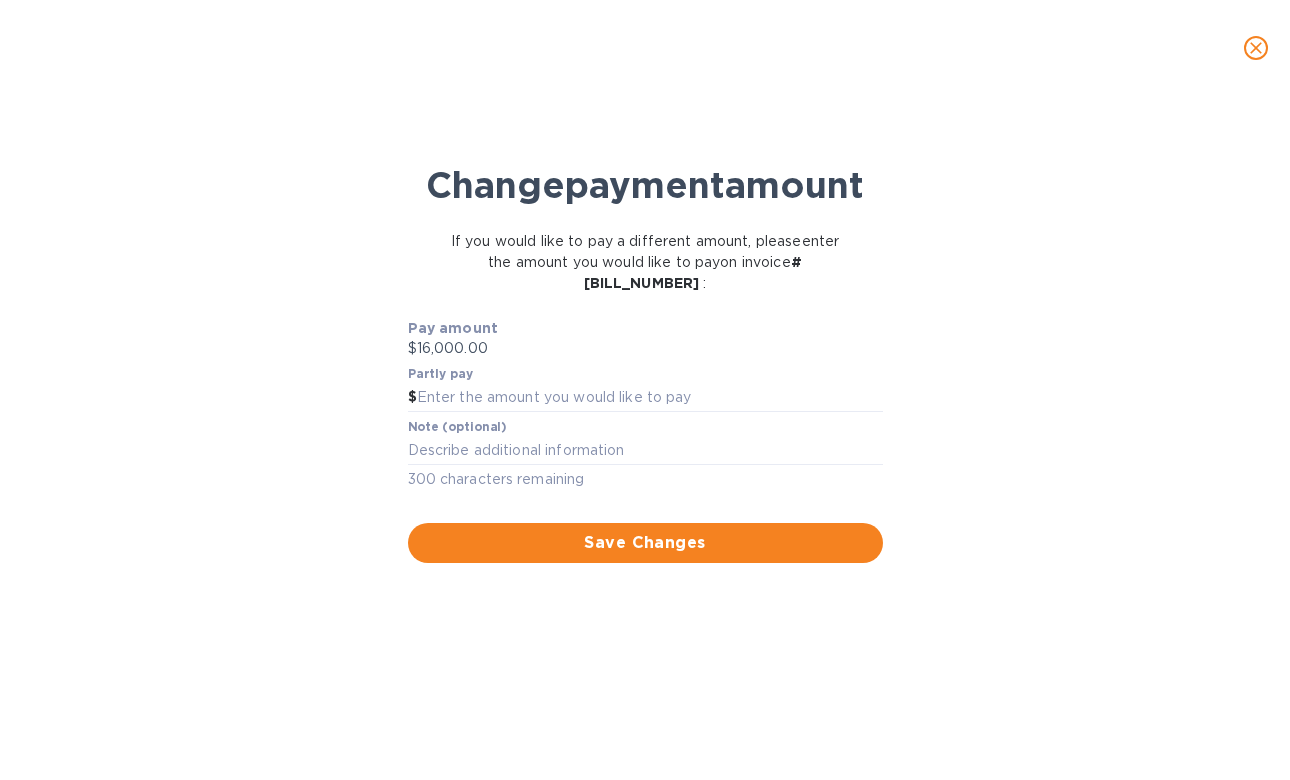 click 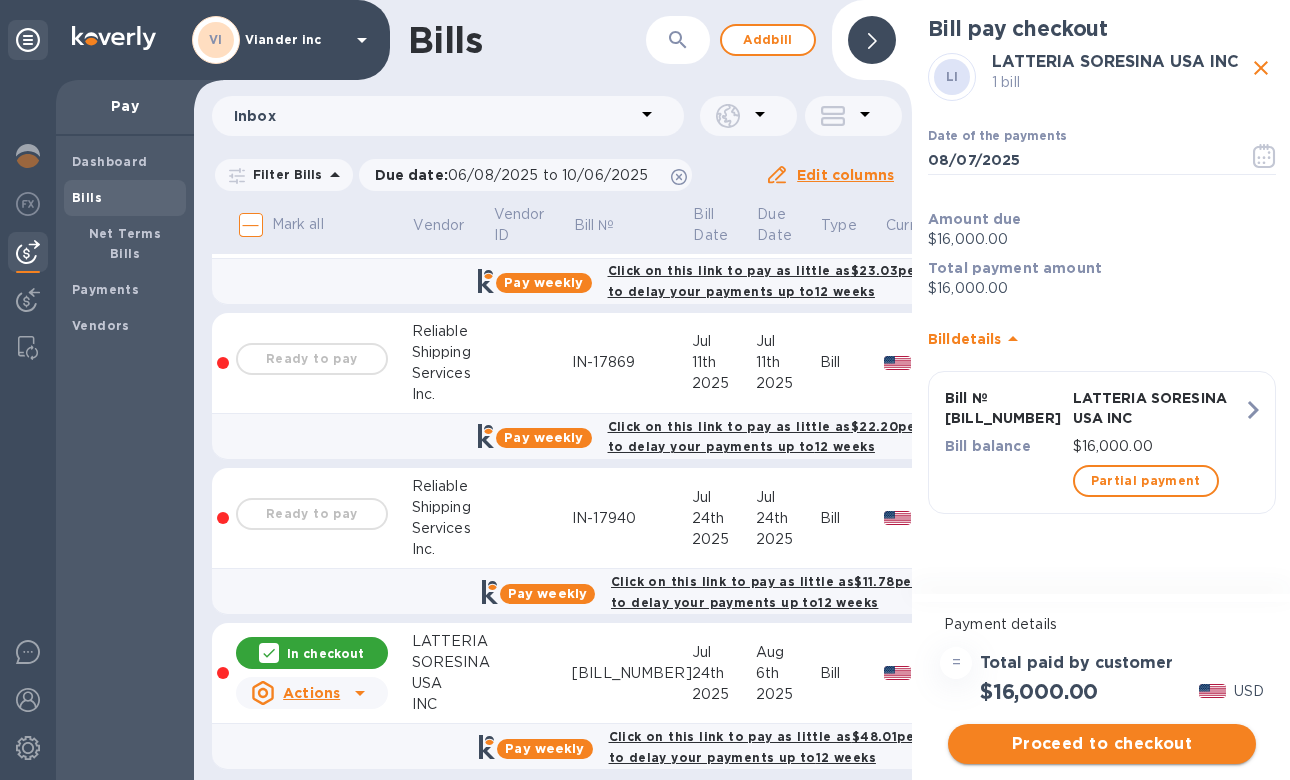 click on "Proceed to checkout" at bounding box center [1102, 744] 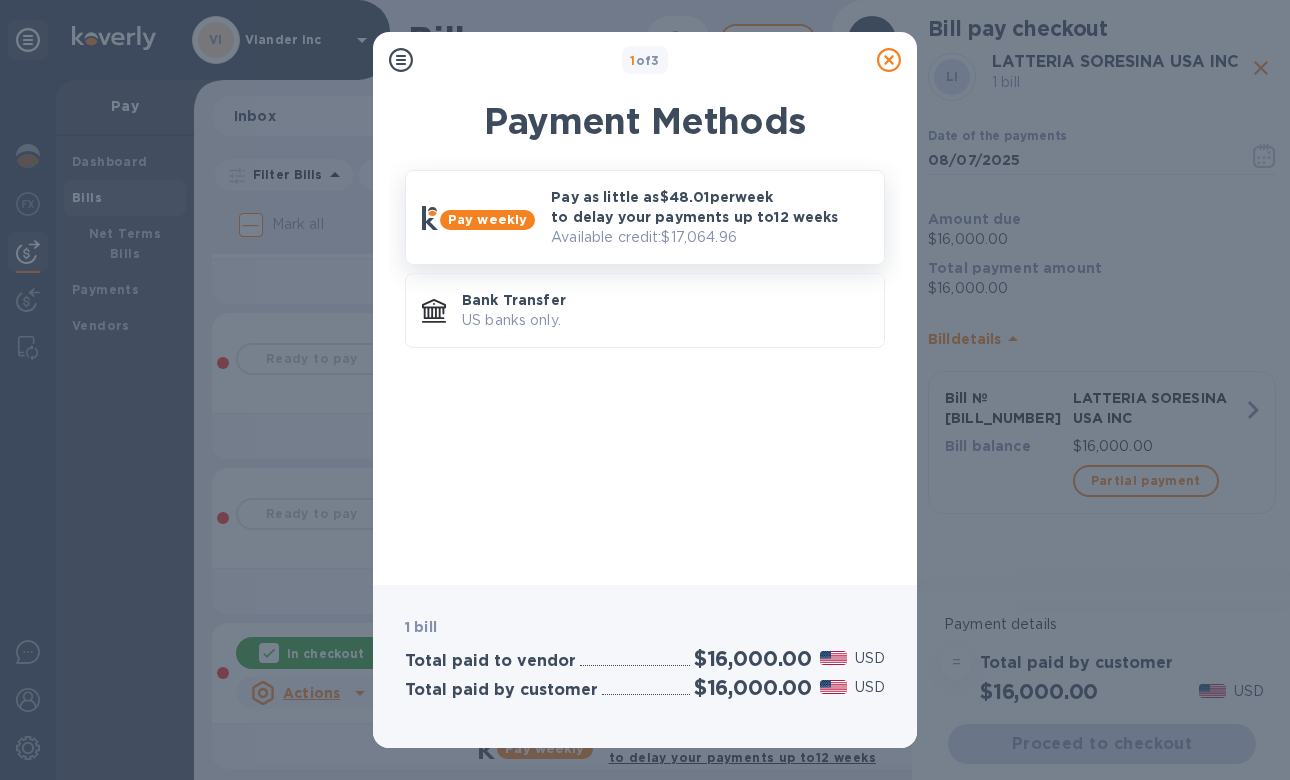 click on "Pay as little as  $[PRICE]  per  week    to delay your payments up to  12 weeks" at bounding box center [709, 207] 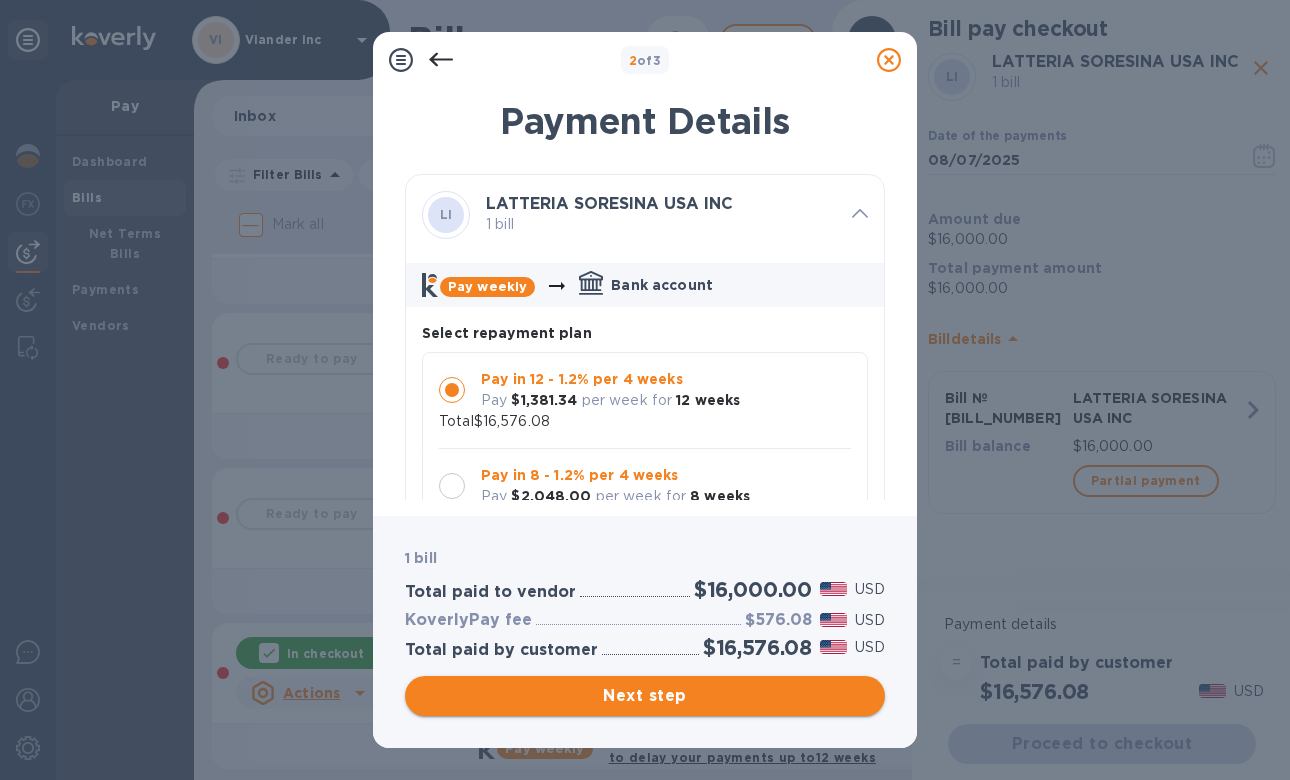 click on "Next step" at bounding box center (645, 696) 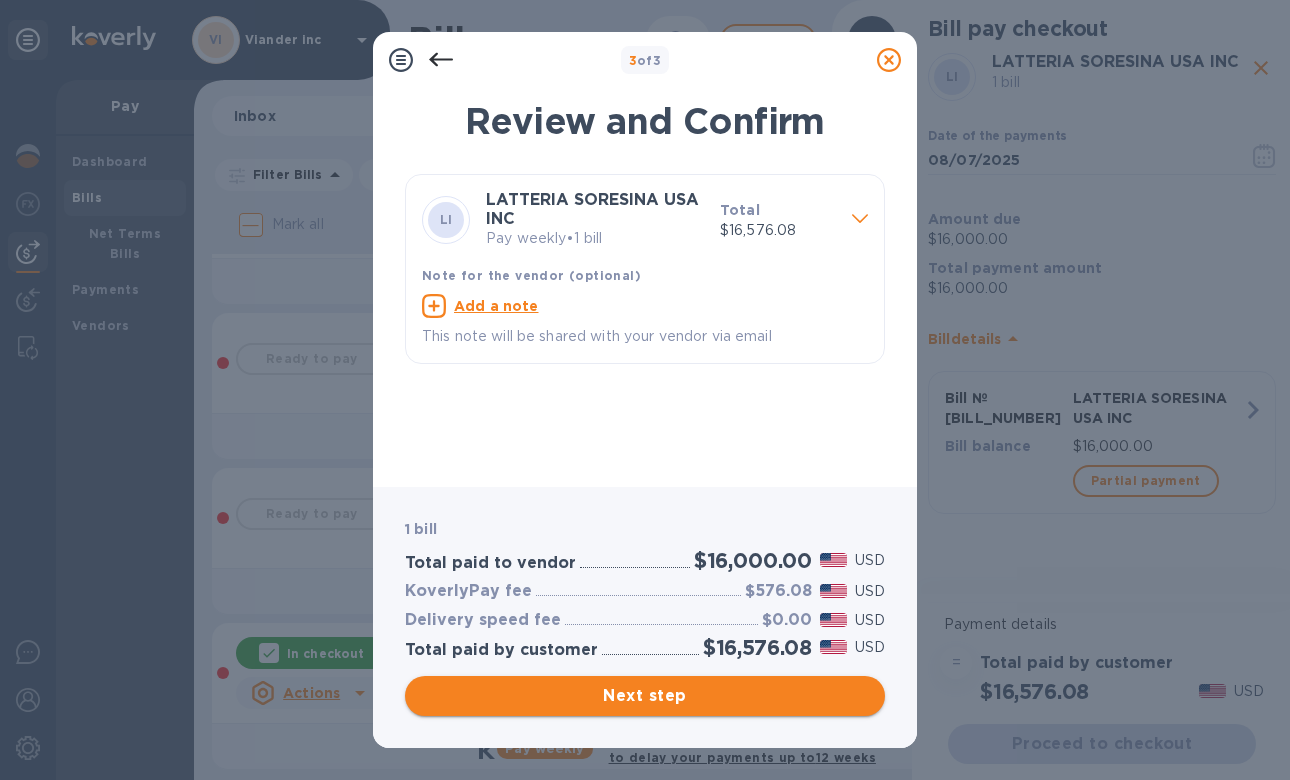 click on "Next step" at bounding box center (645, 696) 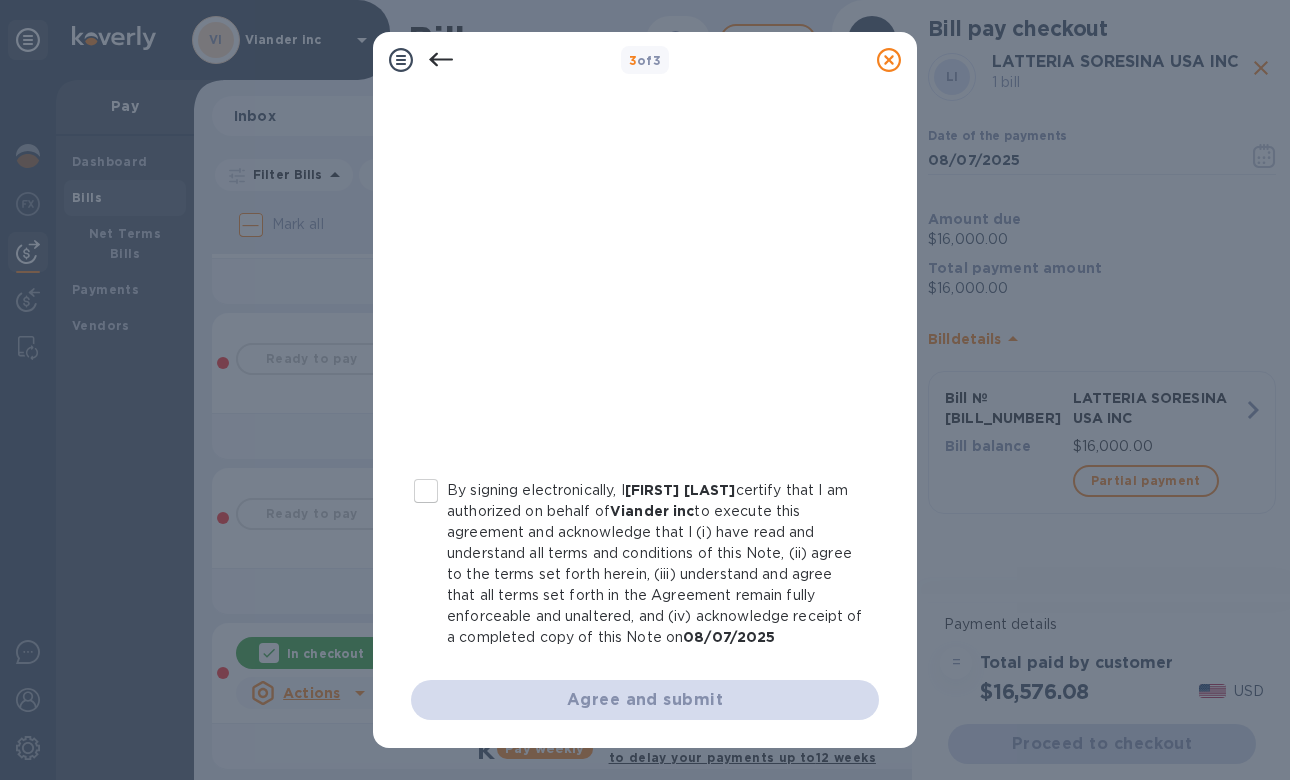 scroll, scrollTop: 338, scrollLeft: 0, axis: vertical 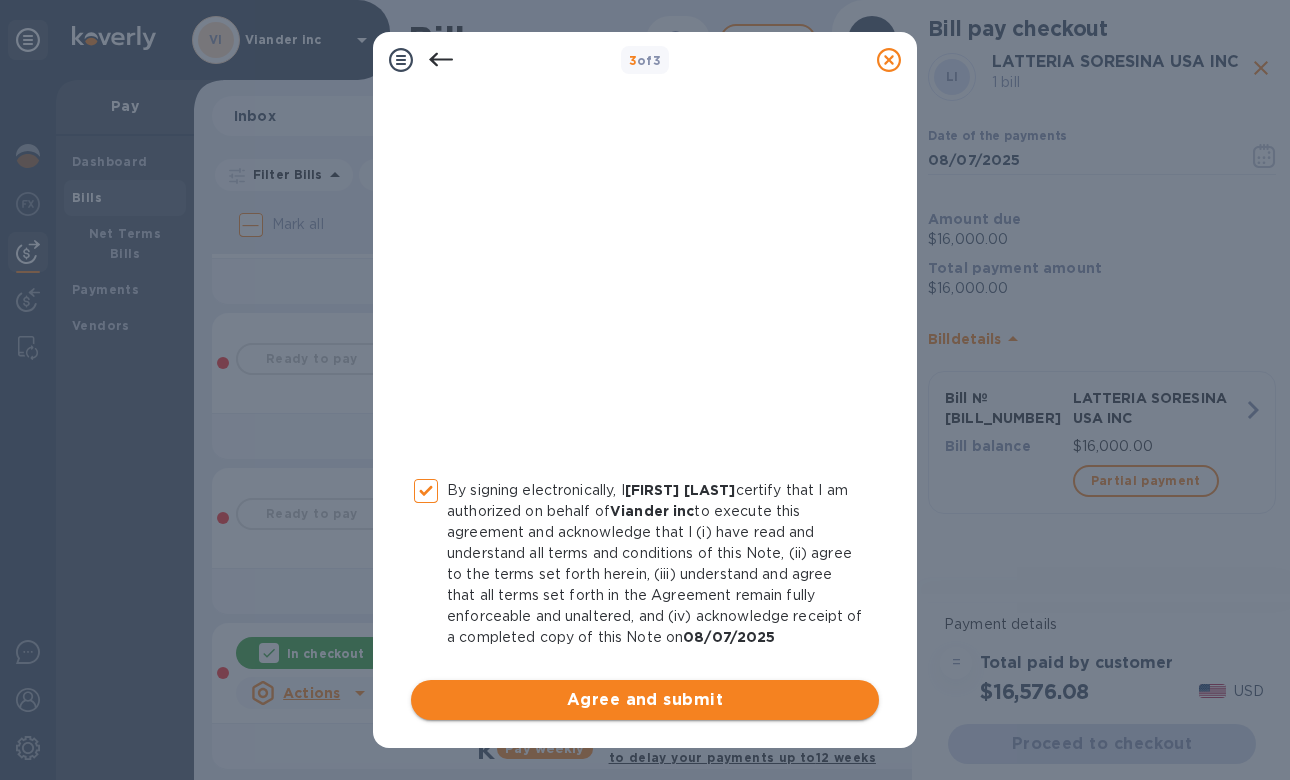 click on "Agree and submit" at bounding box center [645, 700] 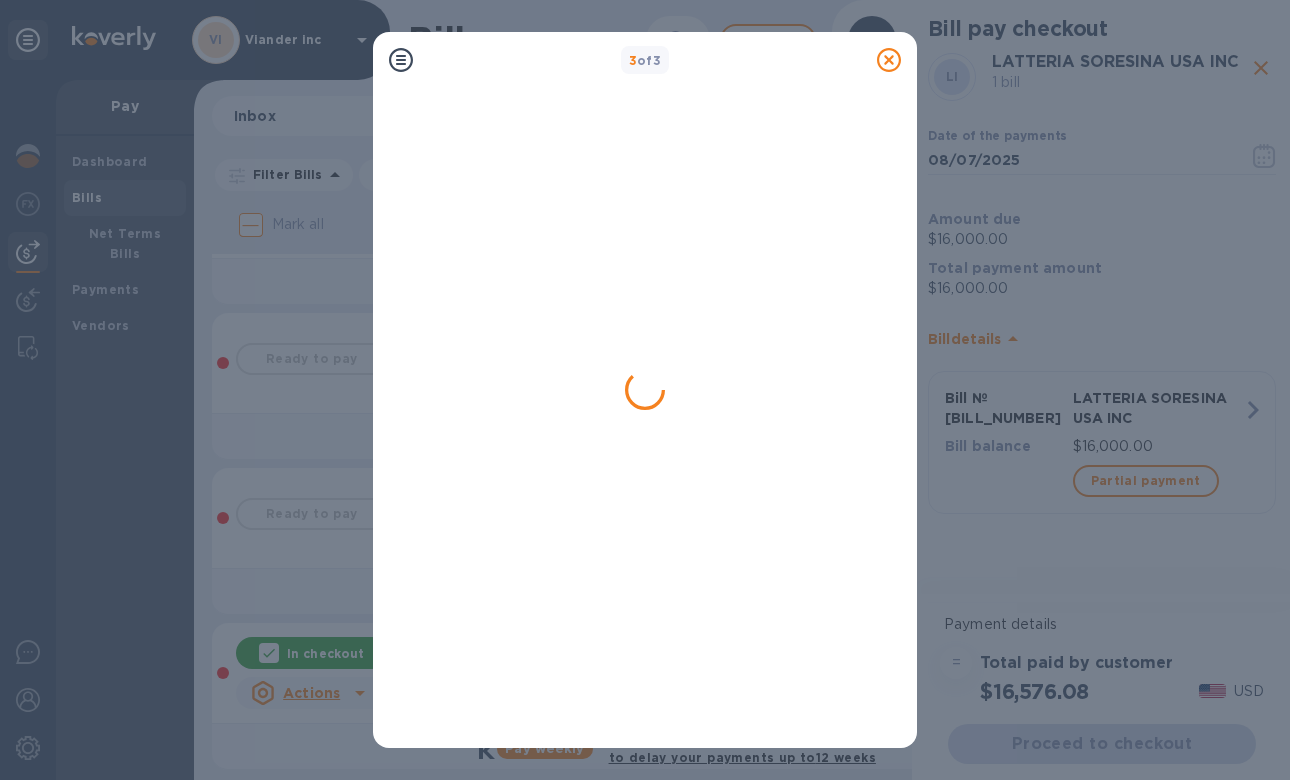 scroll, scrollTop: 0, scrollLeft: 0, axis: both 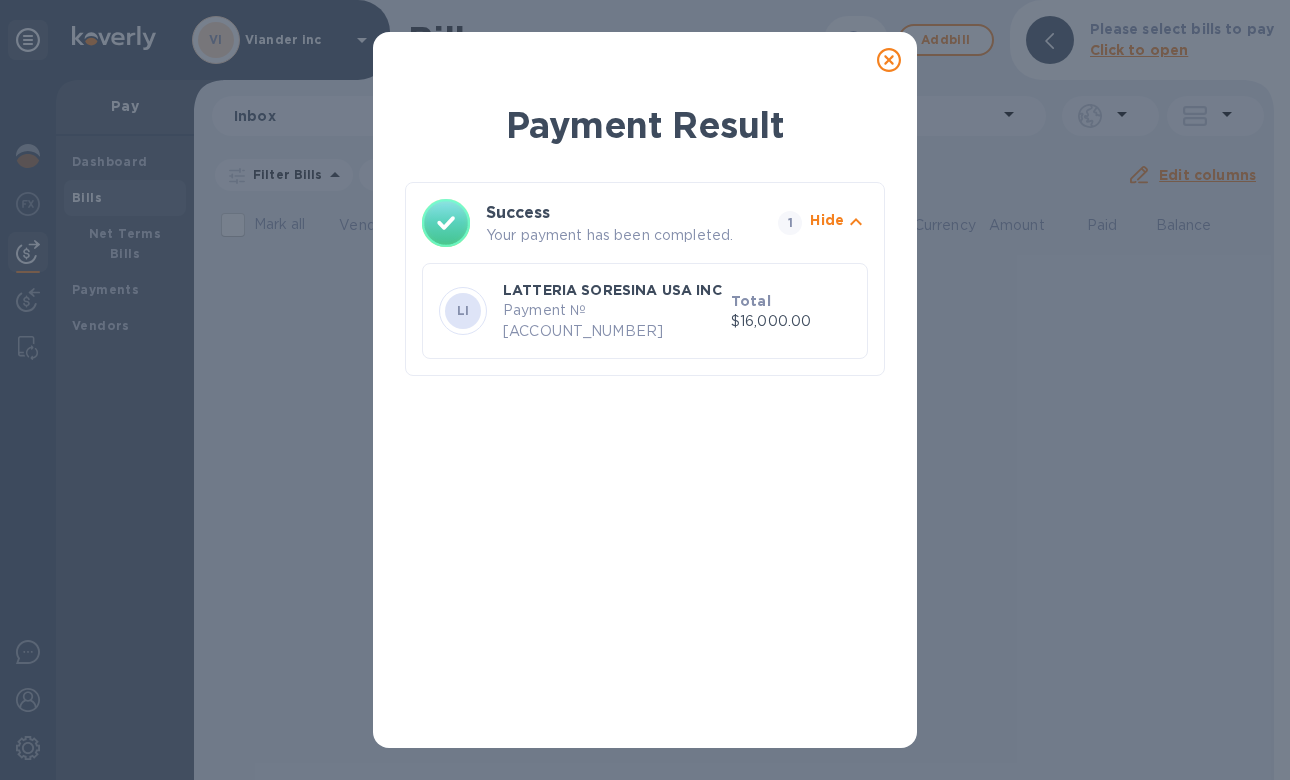 click 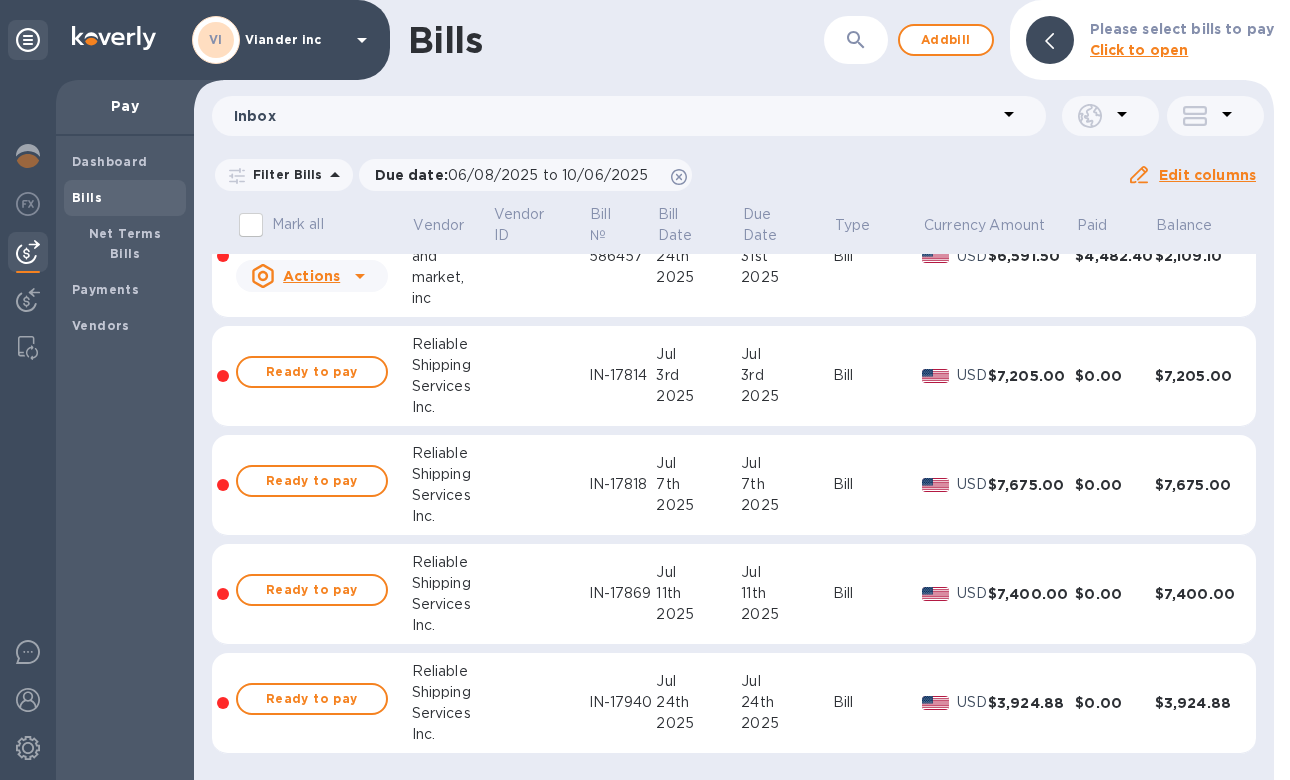 scroll, scrollTop: 1333, scrollLeft: 0, axis: vertical 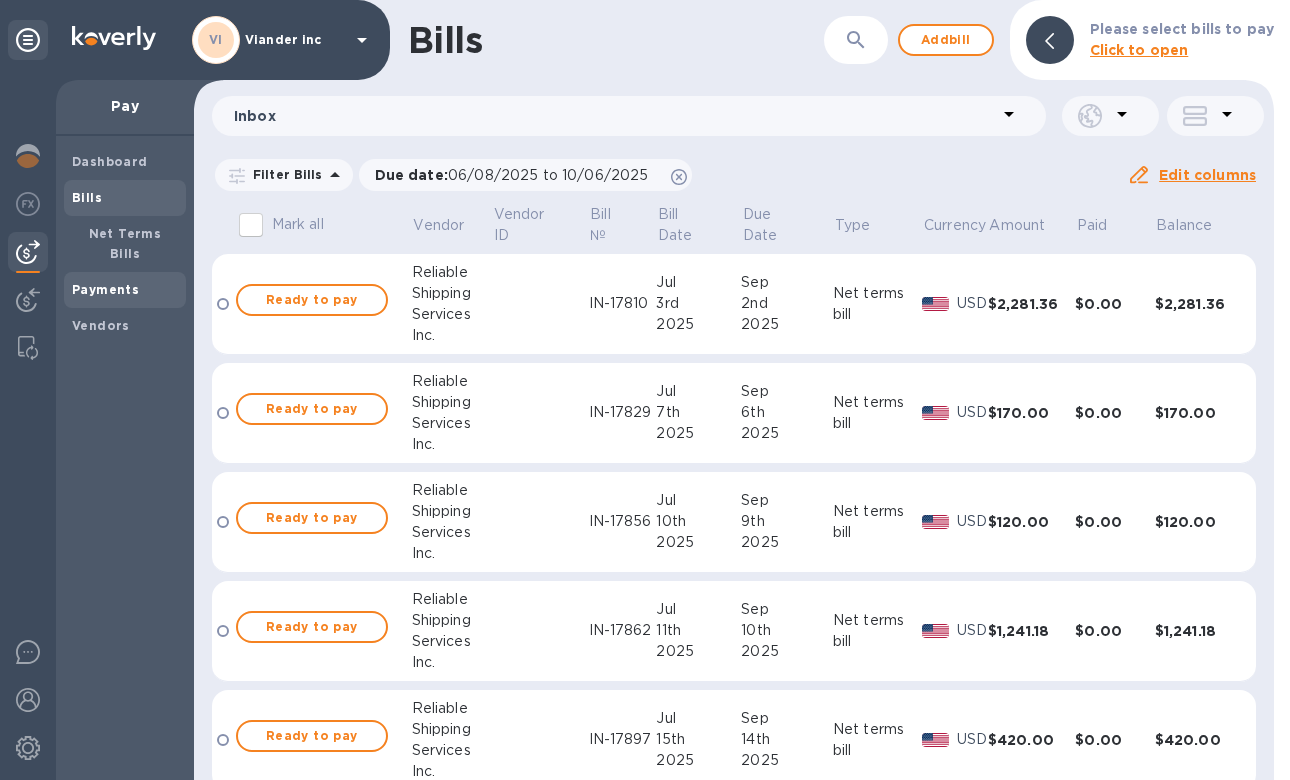 click on "Payments" at bounding box center [105, 289] 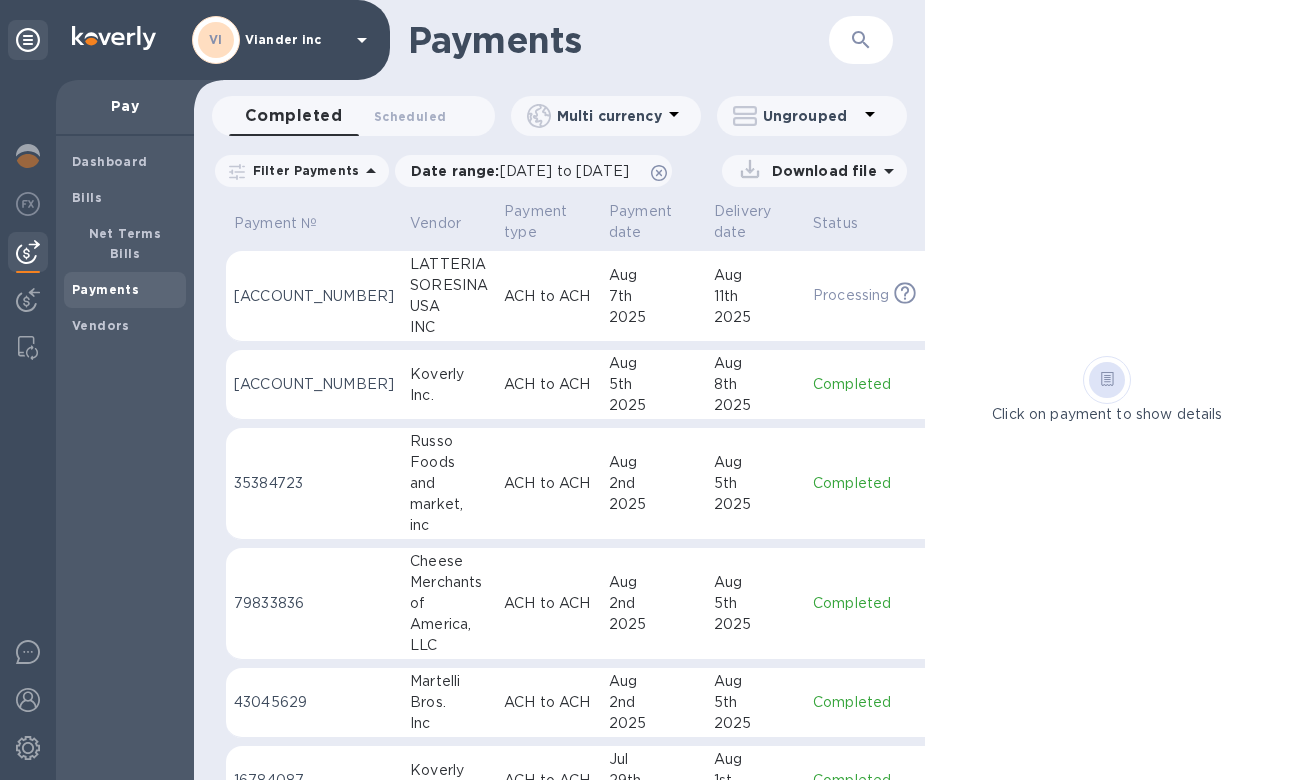 click on "11th" at bounding box center (755, 296) 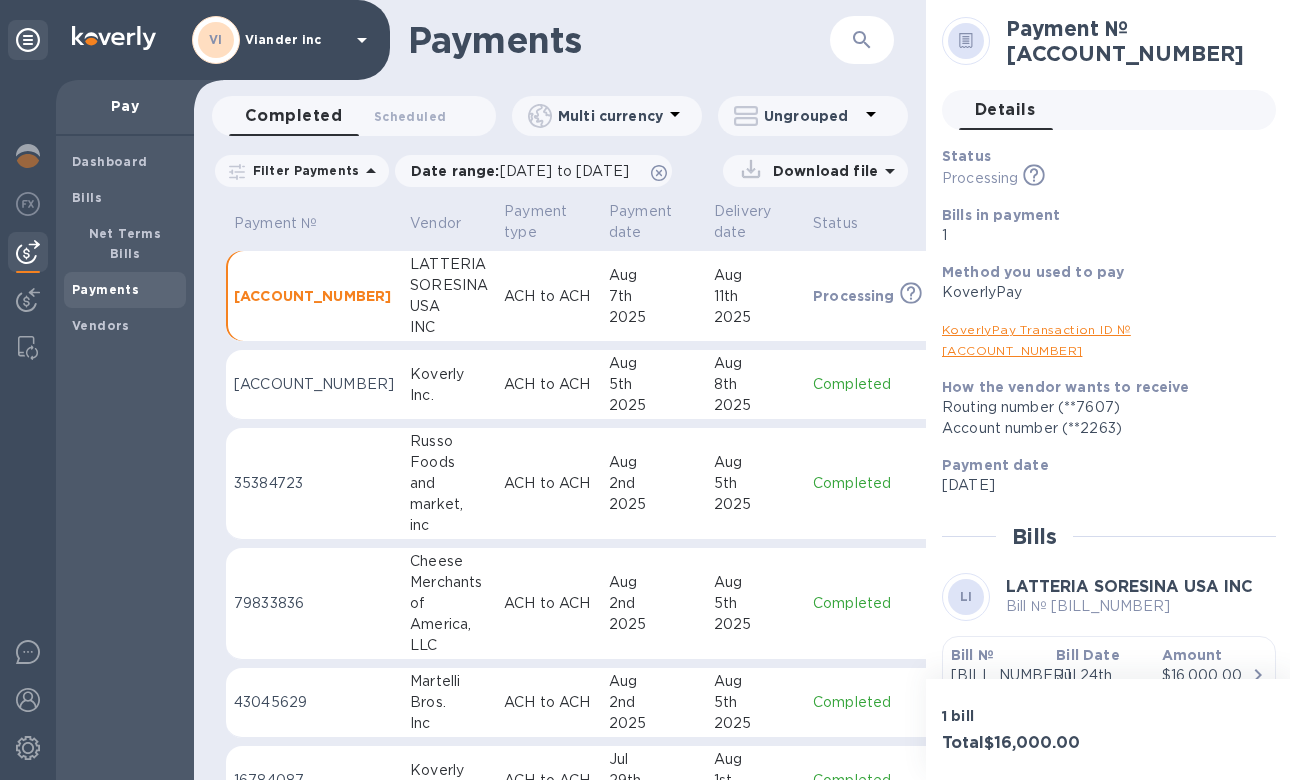 click on "Processing" at bounding box center [854, 296] 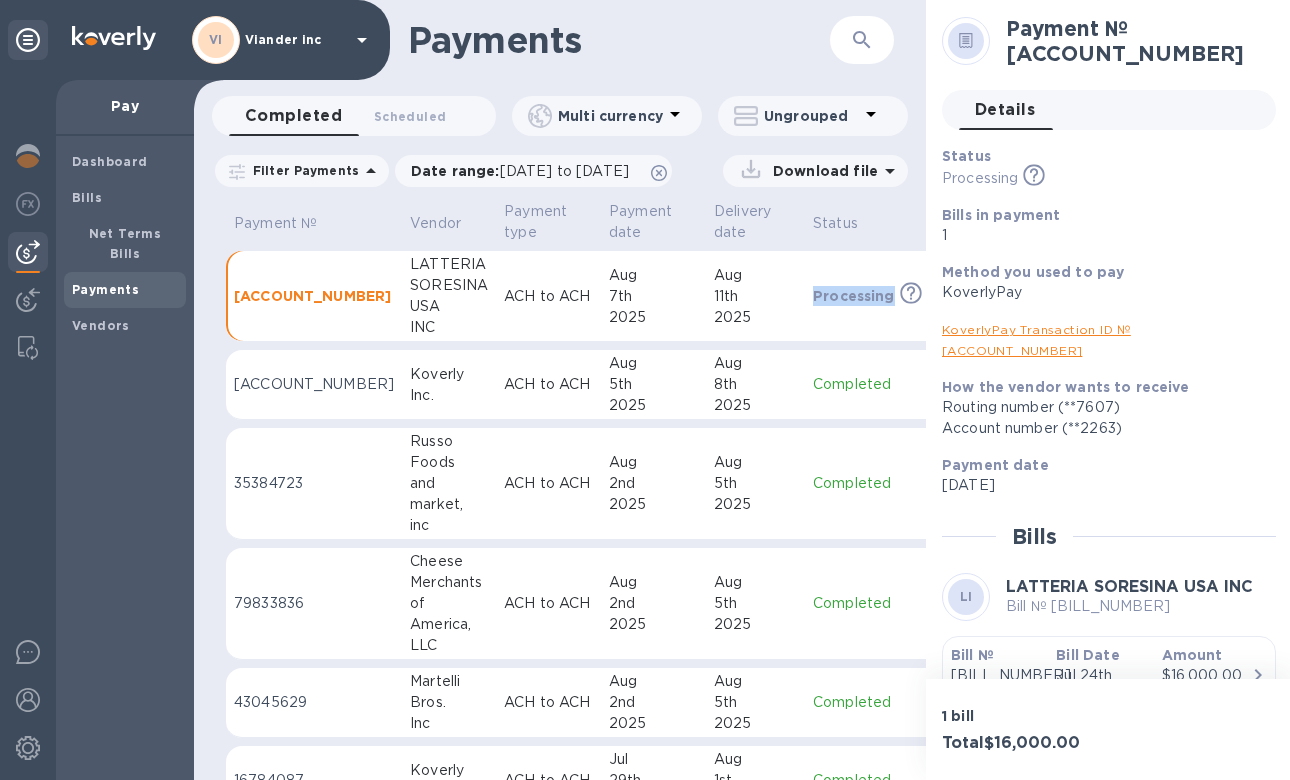 click on "Aug" at bounding box center (755, 275) 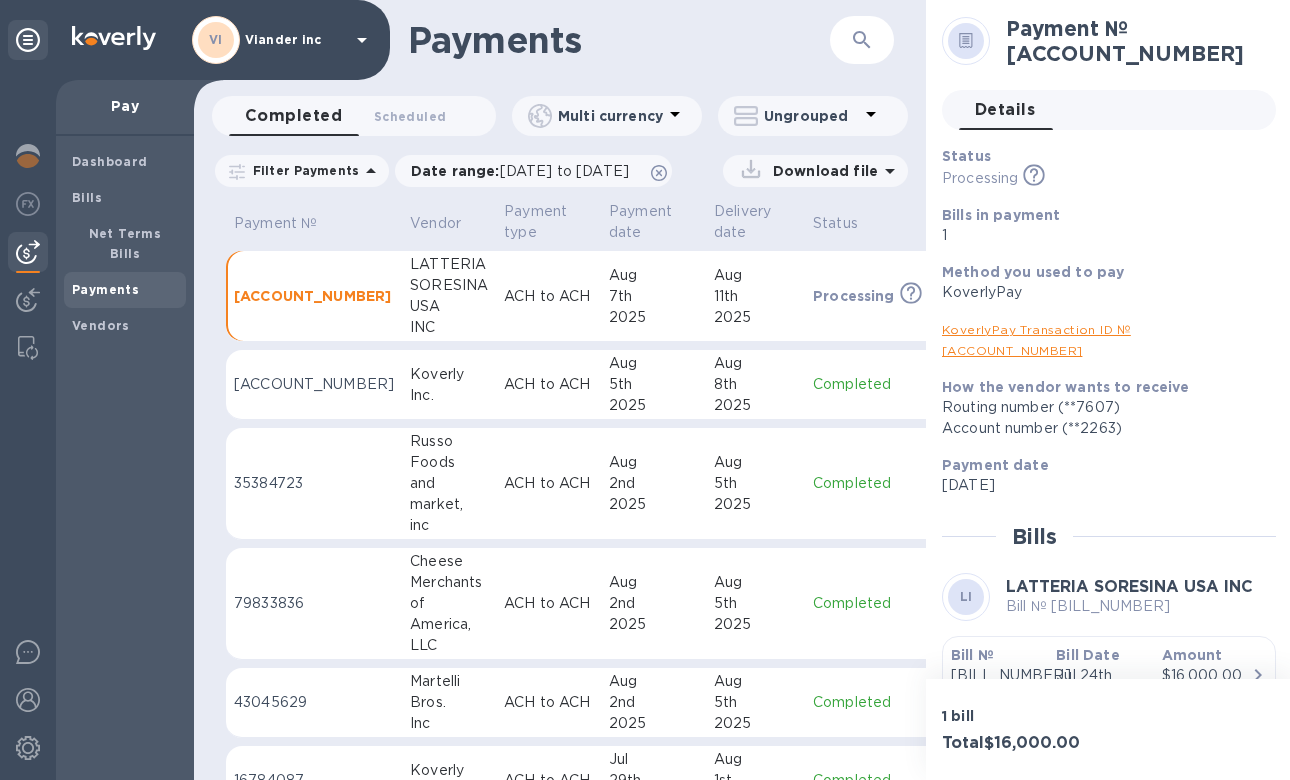 click on "Aug" at bounding box center [755, 275] 